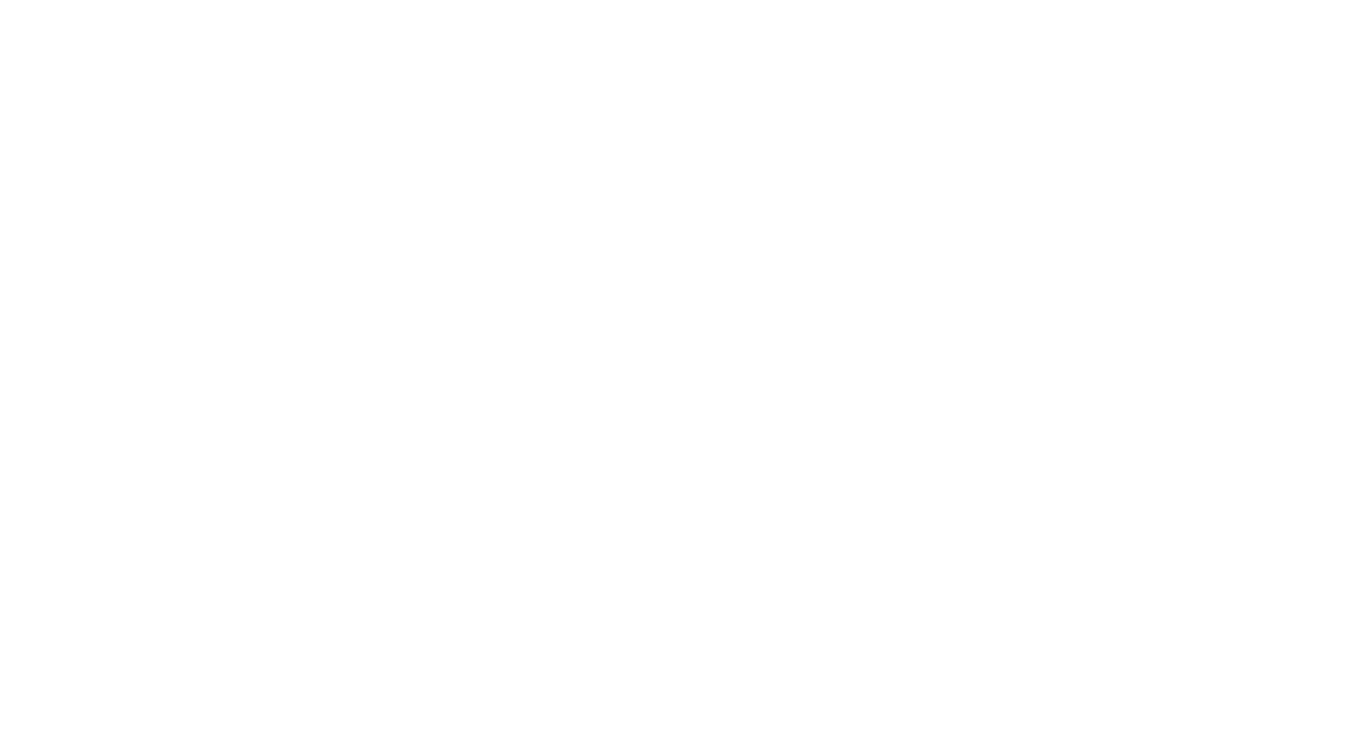 scroll, scrollTop: 0, scrollLeft: 0, axis: both 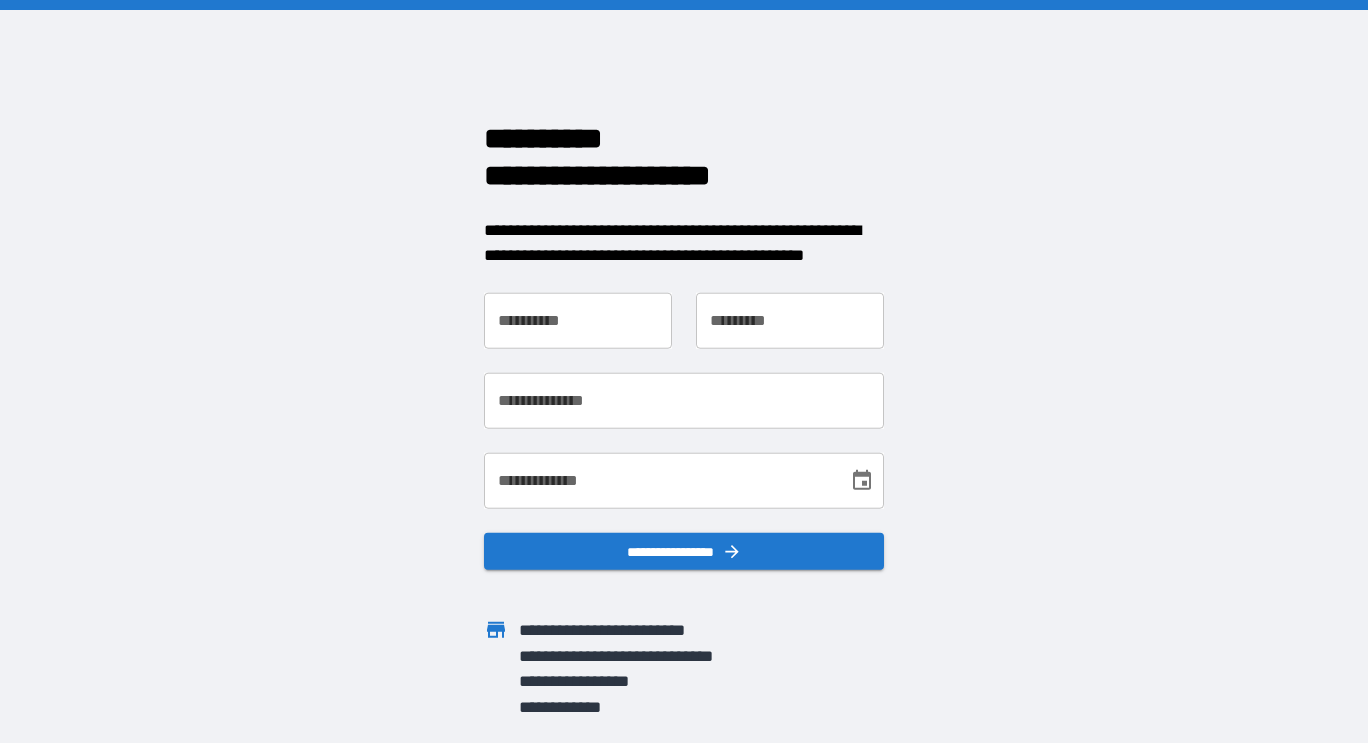 click on "**********" at bounding box center (578, 320) 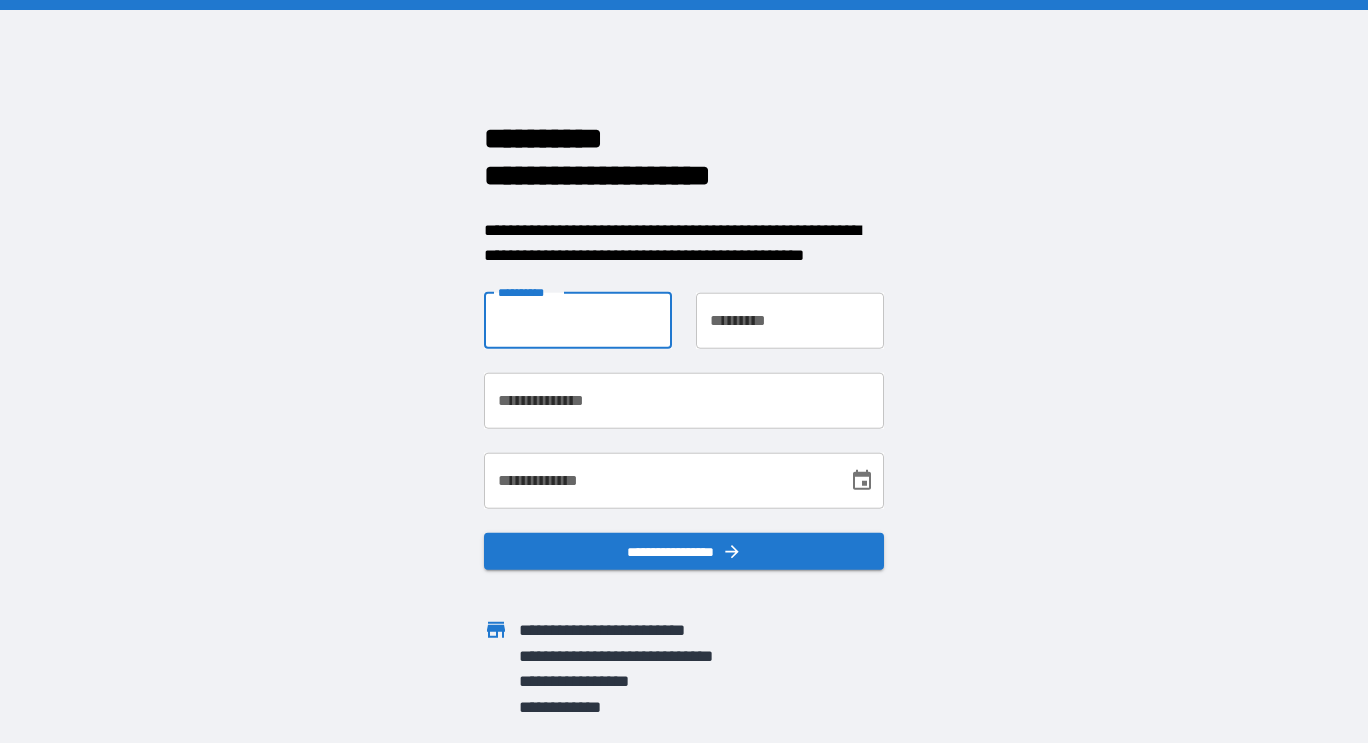 type on "******" 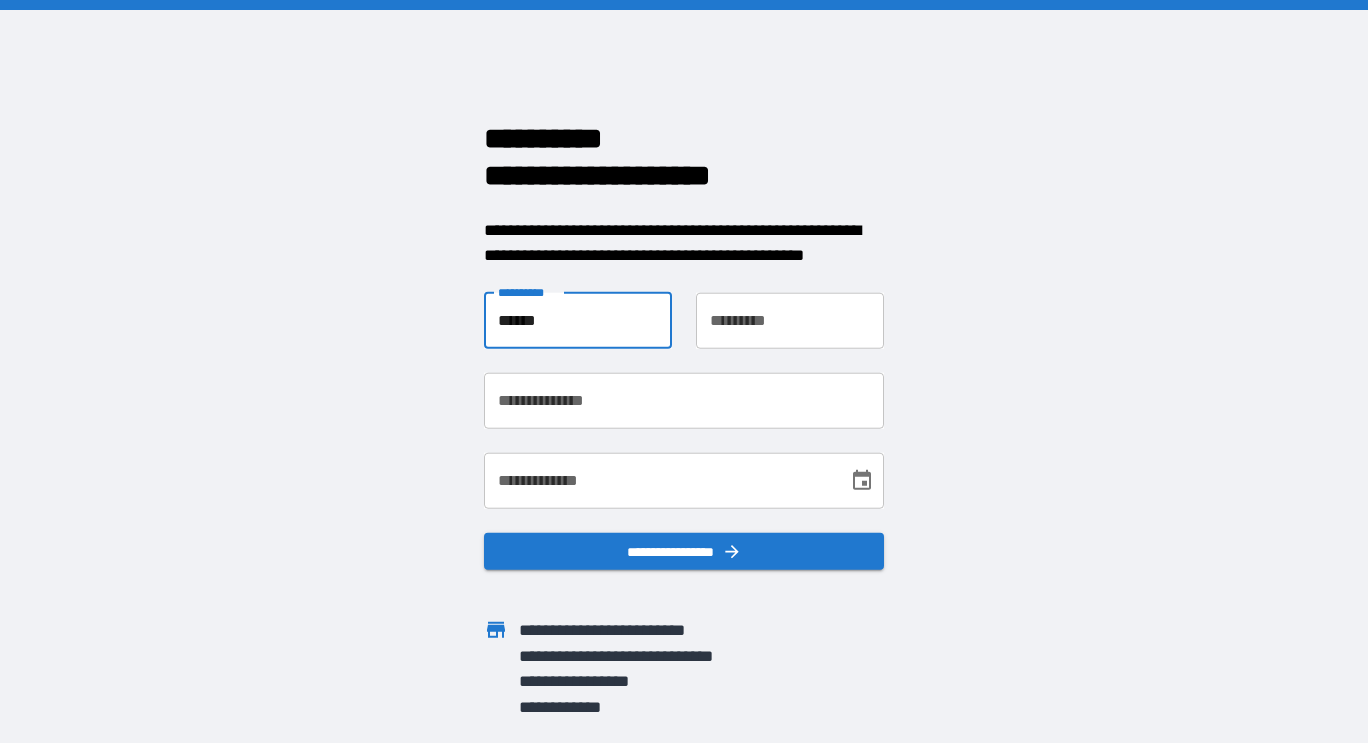 type on "******" 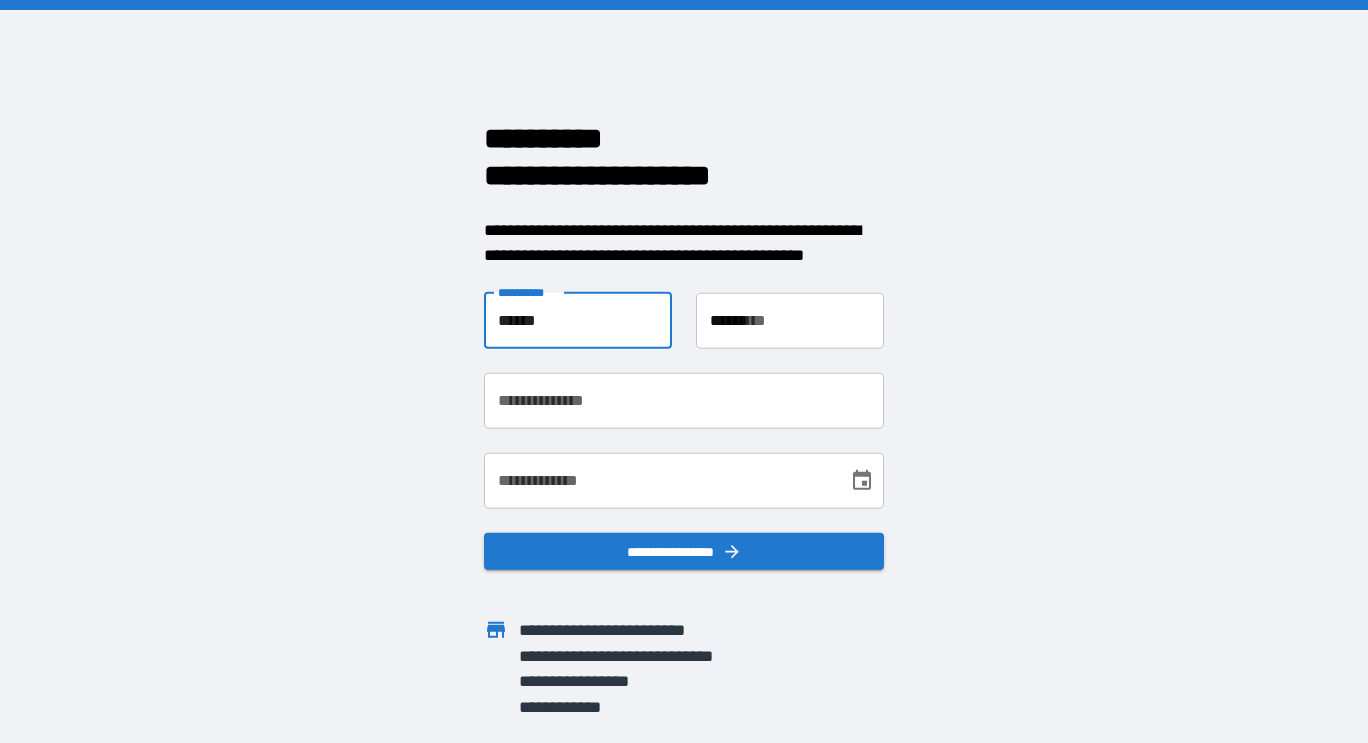 type on "**********" 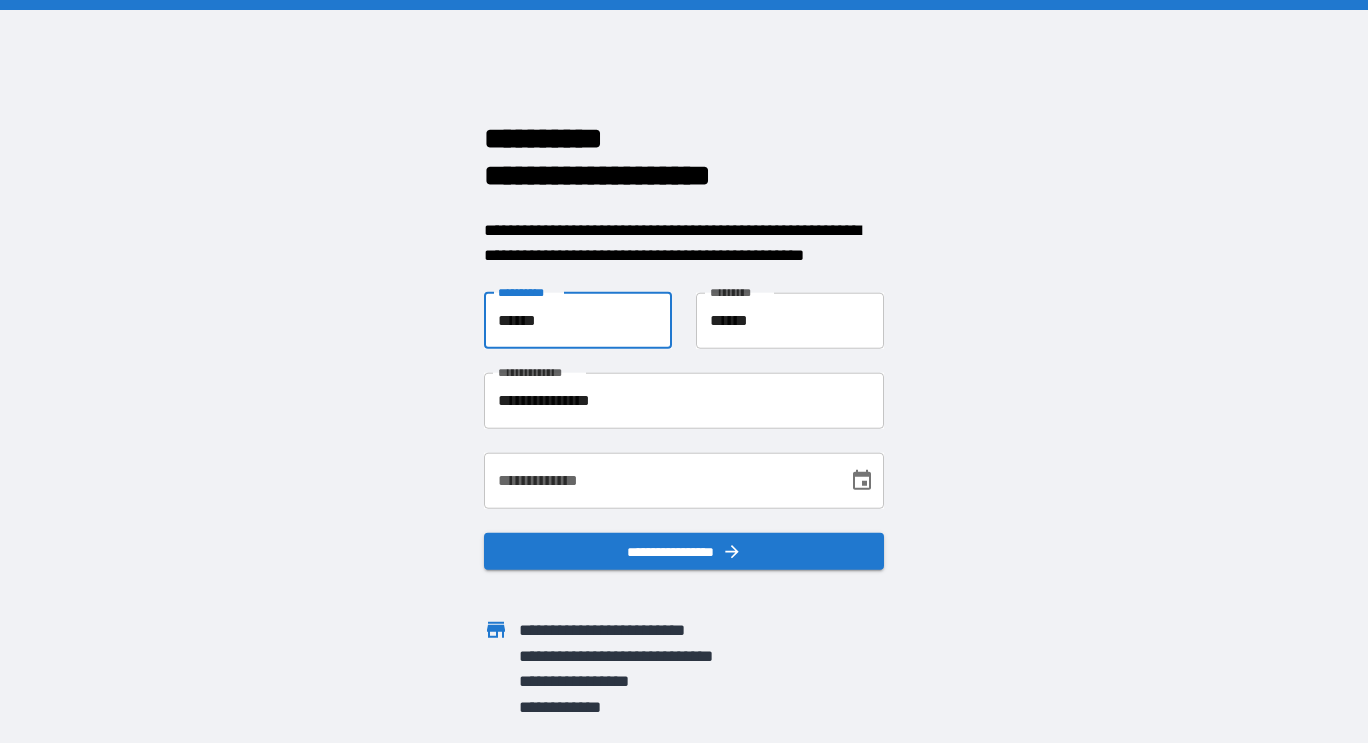 click on "**********" at bounding box center [684, 480] 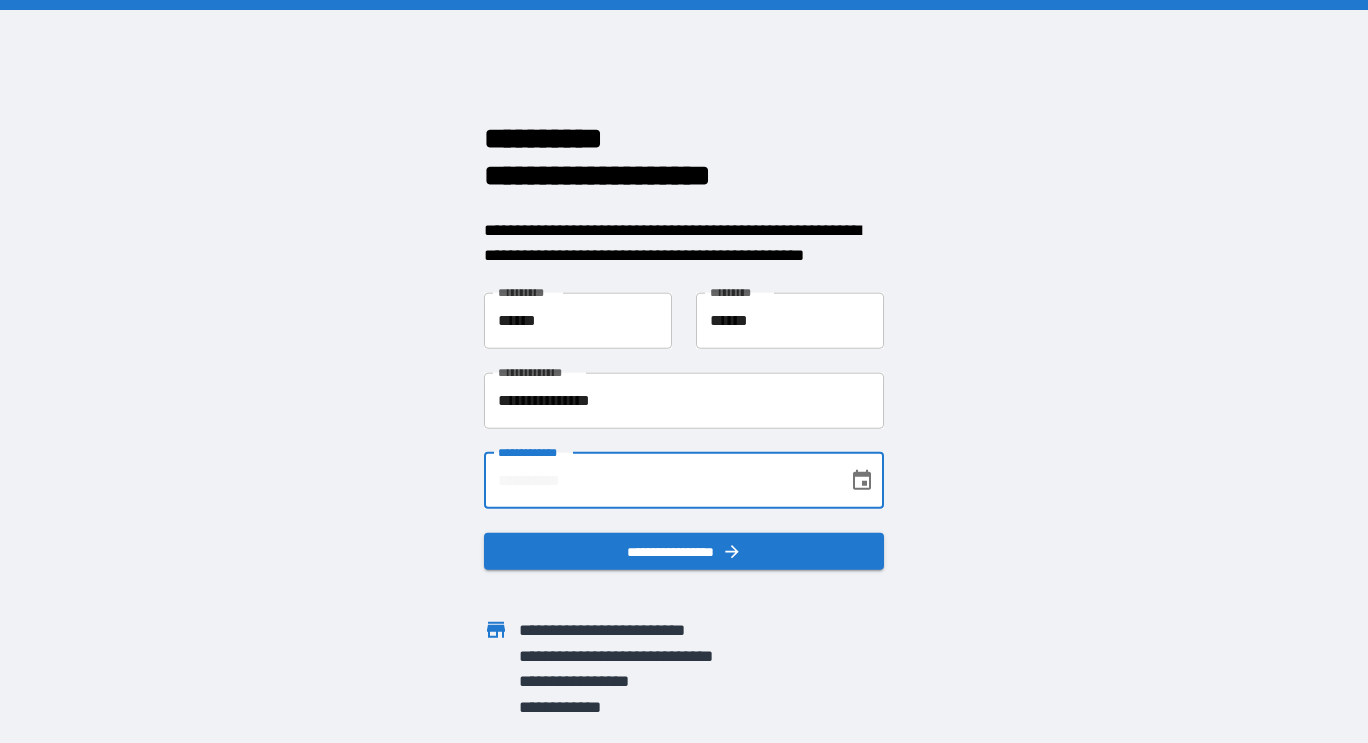type on "**********" 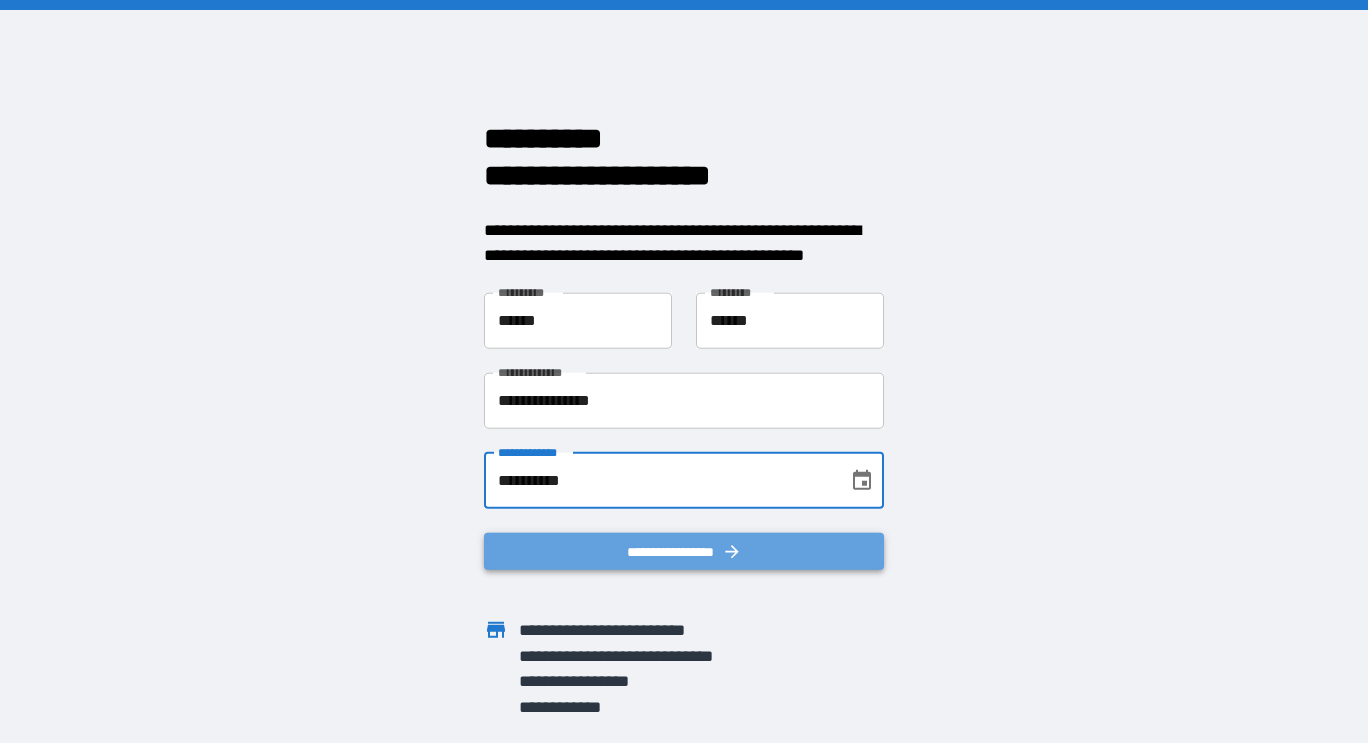 click on "**********" at bounding box center (684, 551) 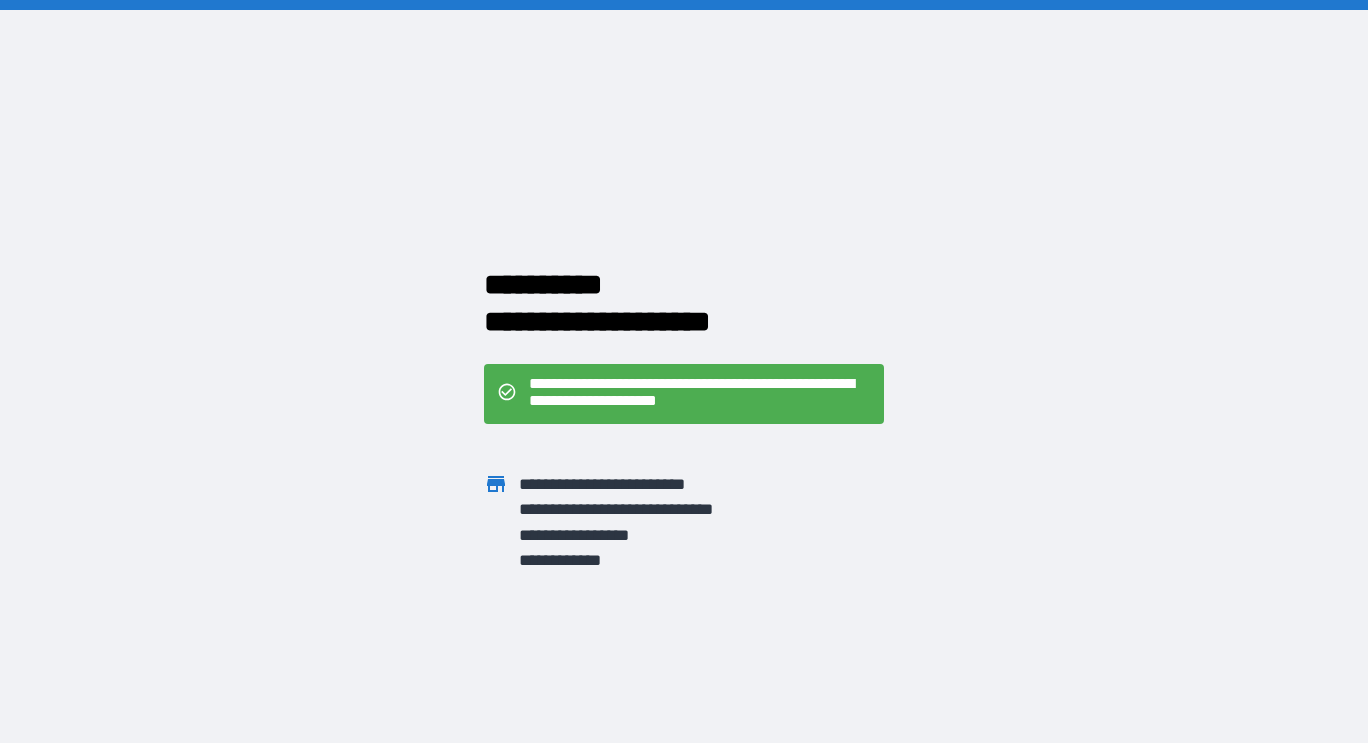 click on "**********" at bounding box center (700, 394) 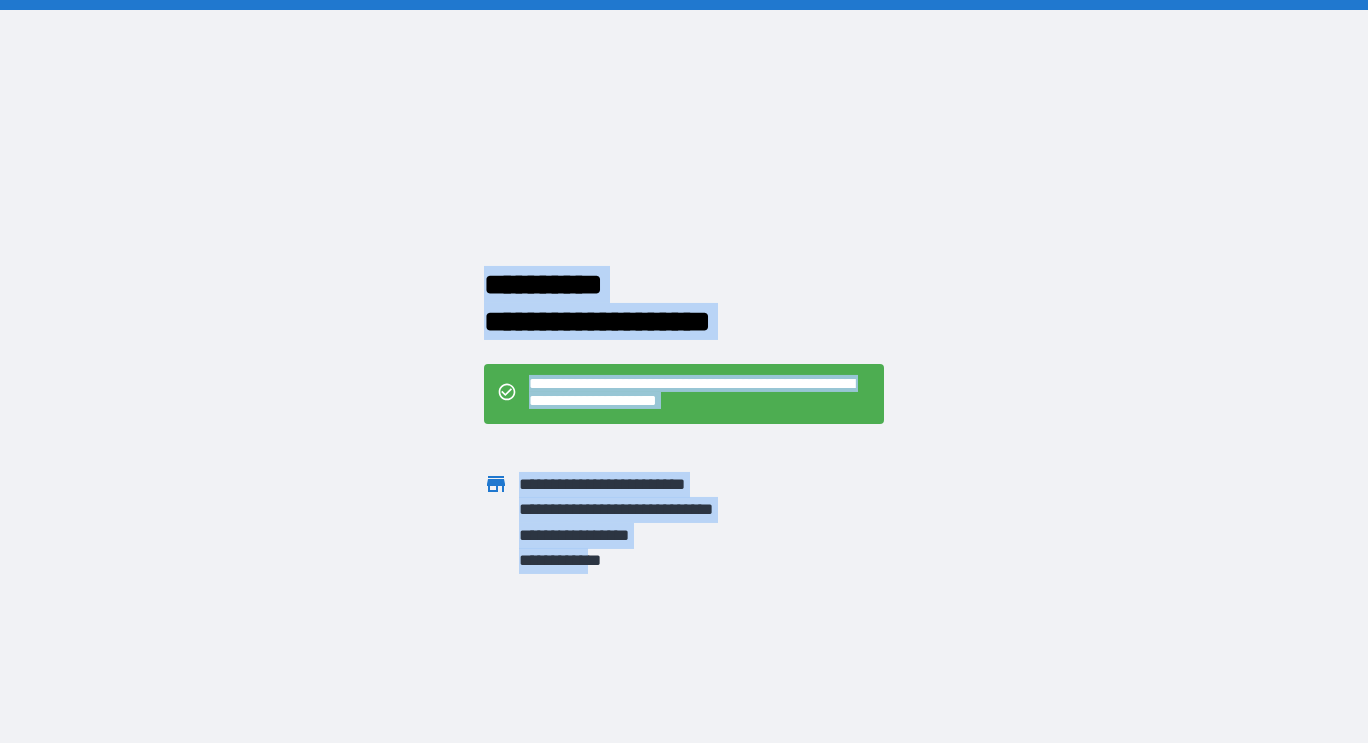 drag, startPoint x: 585, startPoint y: 581, endPoint x: 601, endPoint y: 563, distance: 24.083189 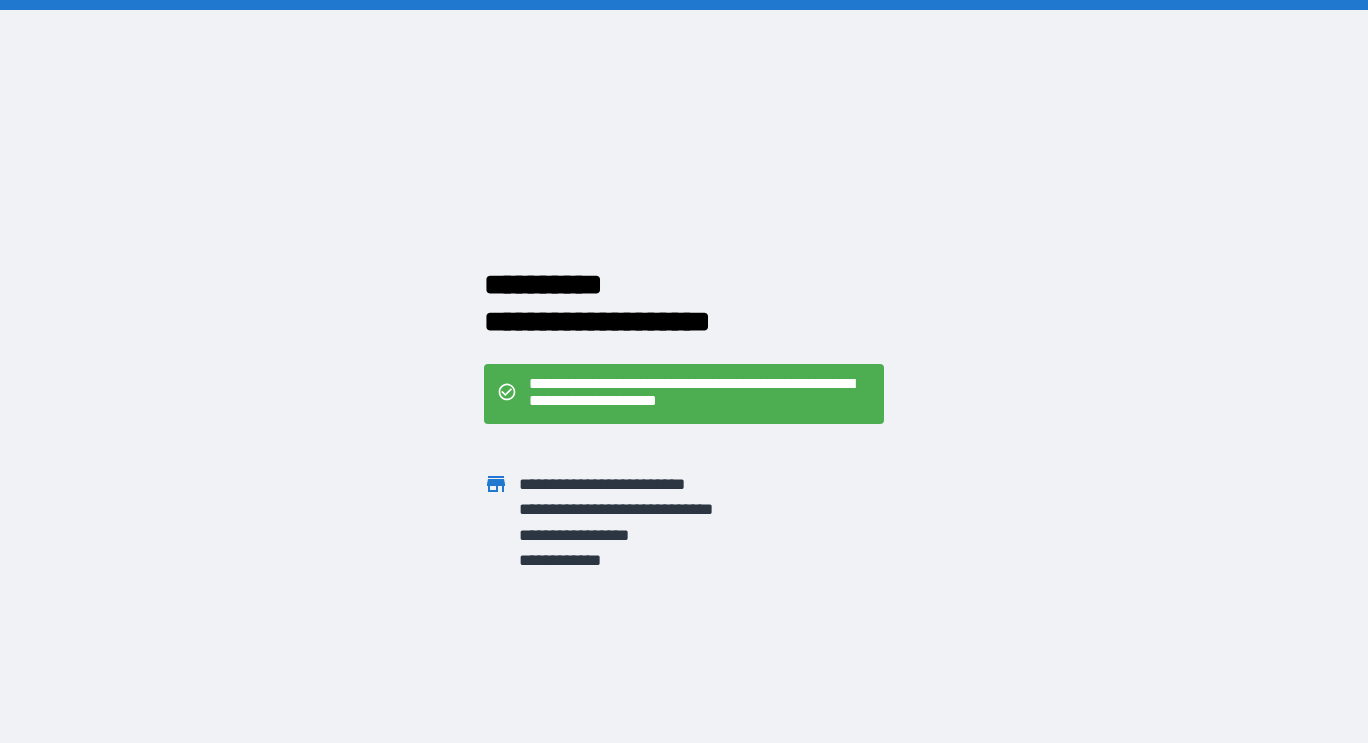 click on "**********" at bounding box center [666, 535] 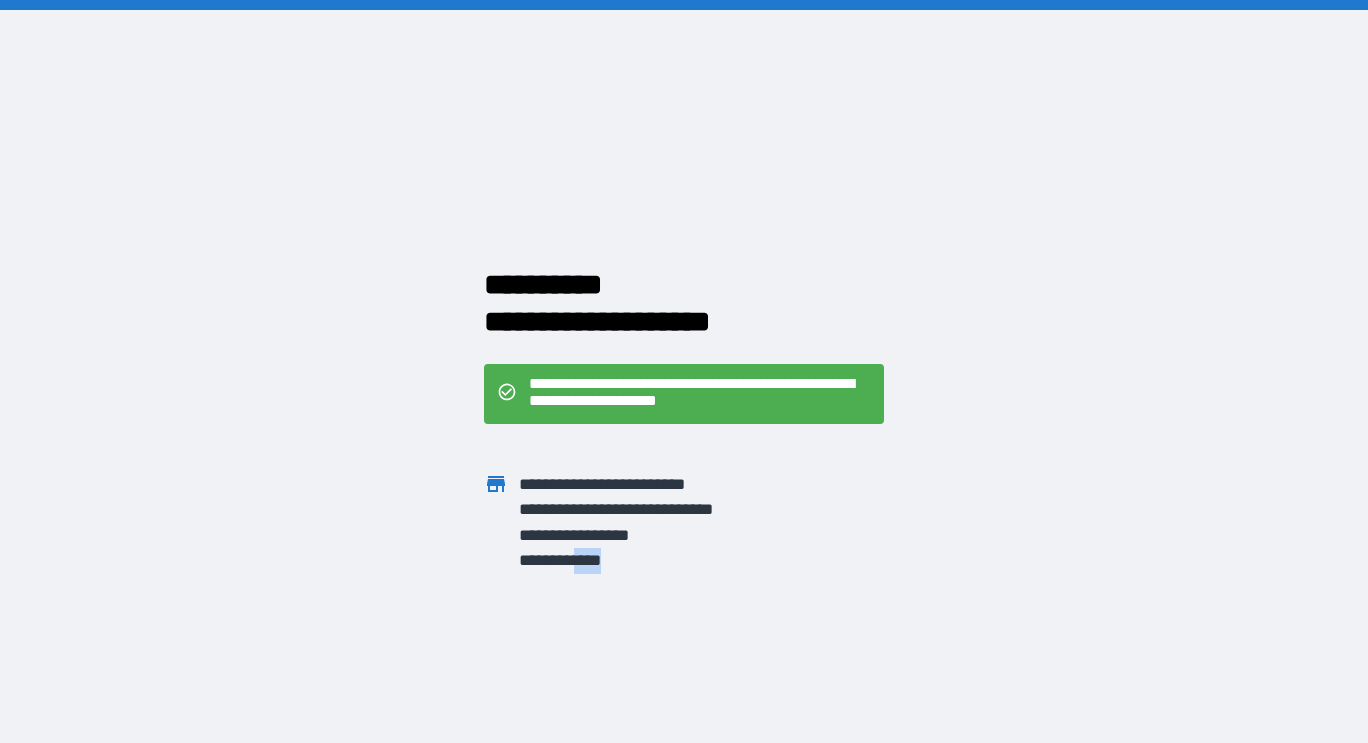 click on "**********" at bounding box center [666, 535] 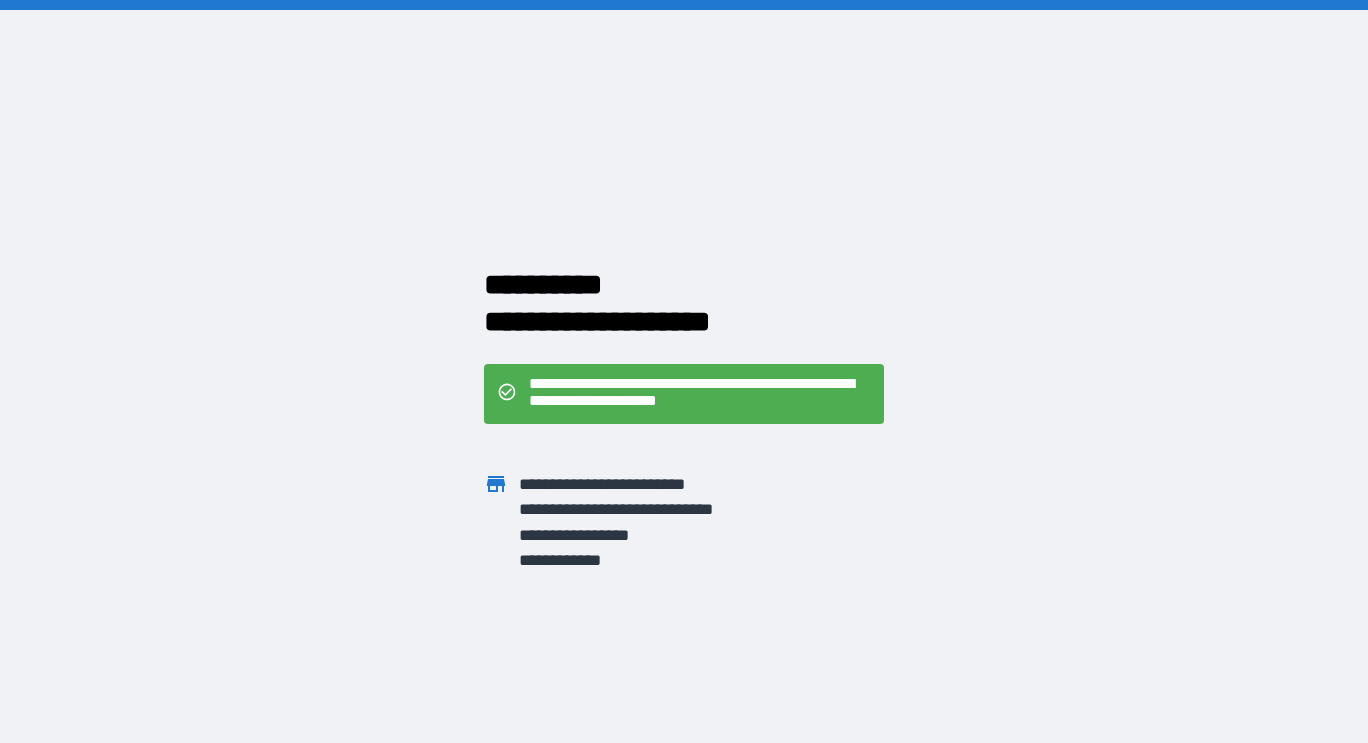 click on "**********" at bounding box center (666, 535) 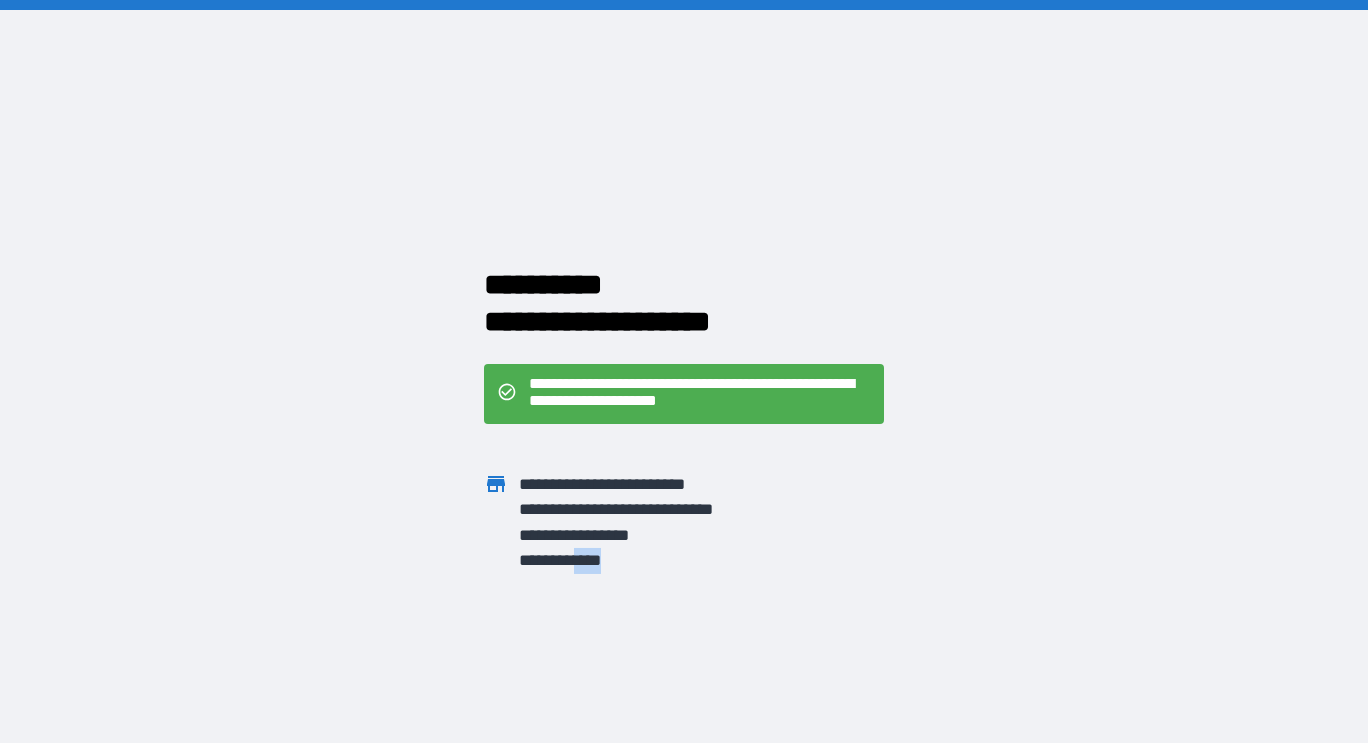 click on "**********" at bounding box center [666, 535] 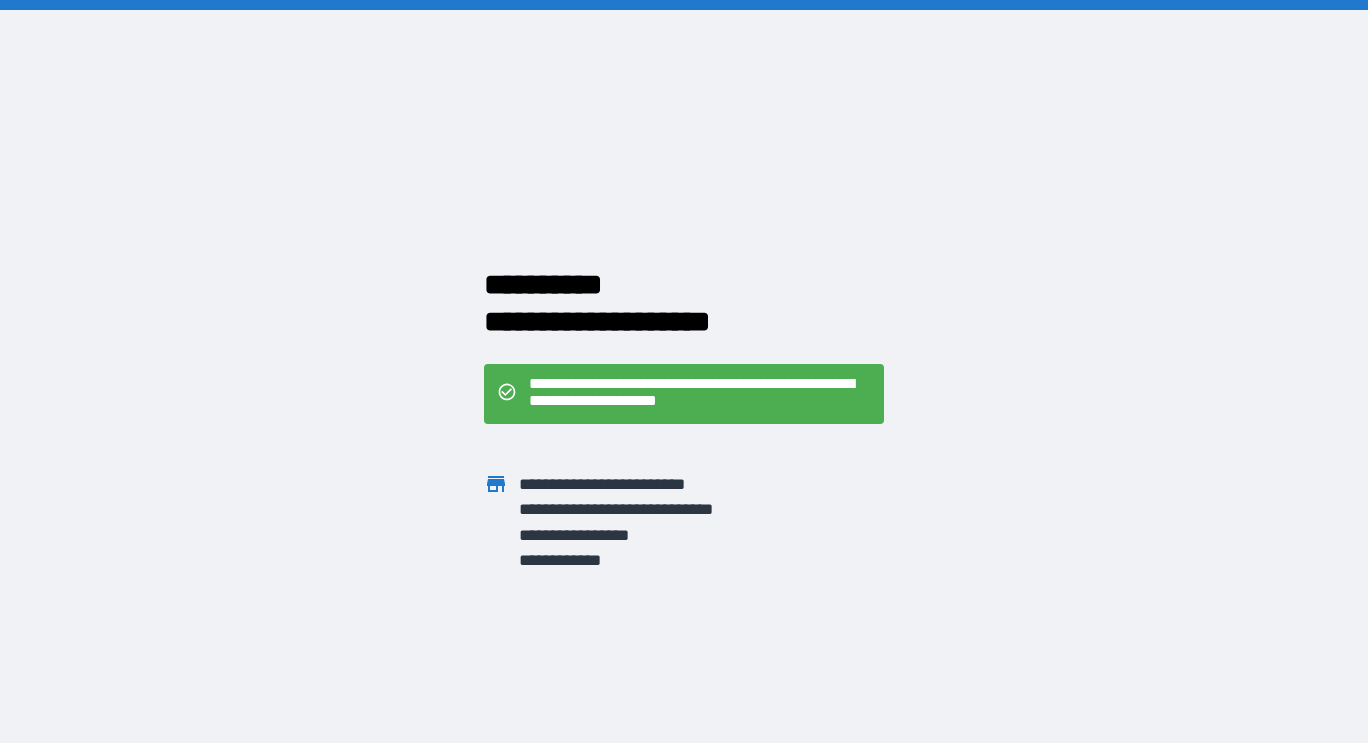 click on "**********" at bounding box center [666, 535] 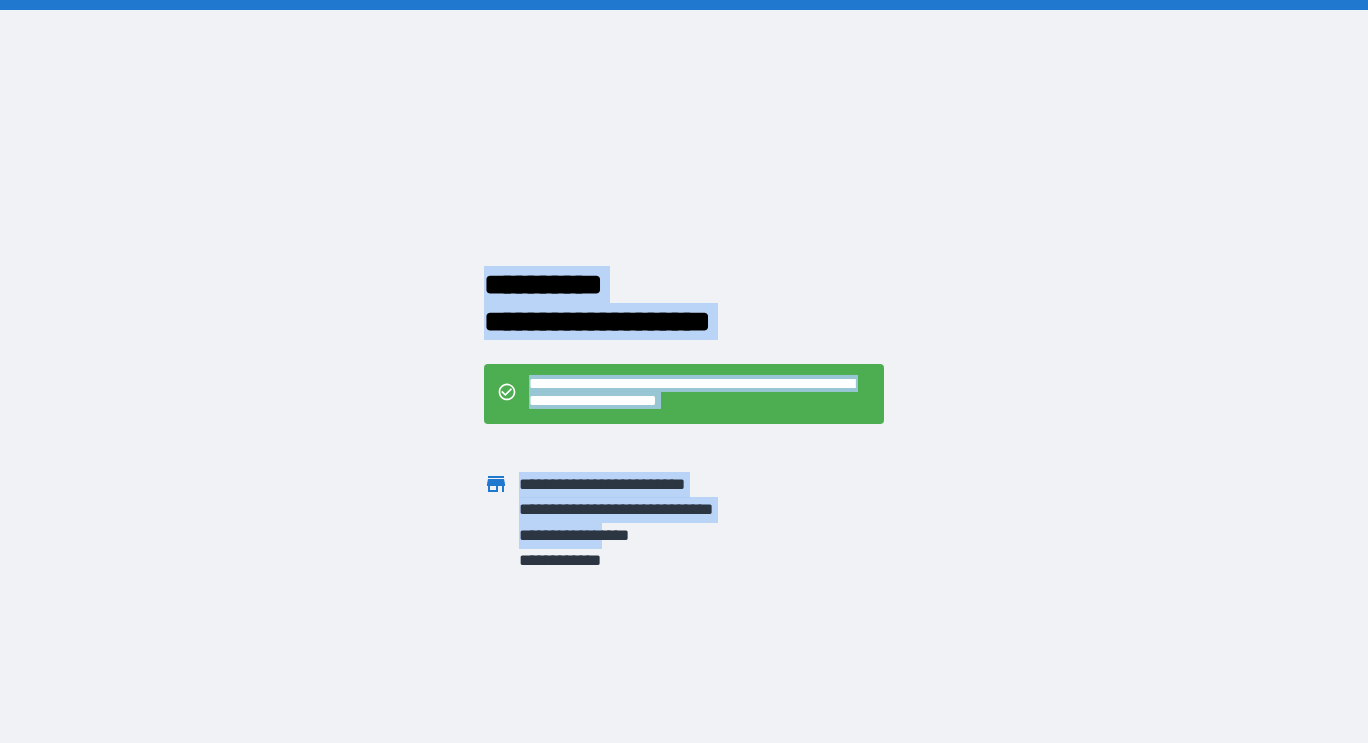 drag, startPoint x: 584, startPoint y: 575, endPoint x: 610, endPoint y: 532, distance: 50.24938 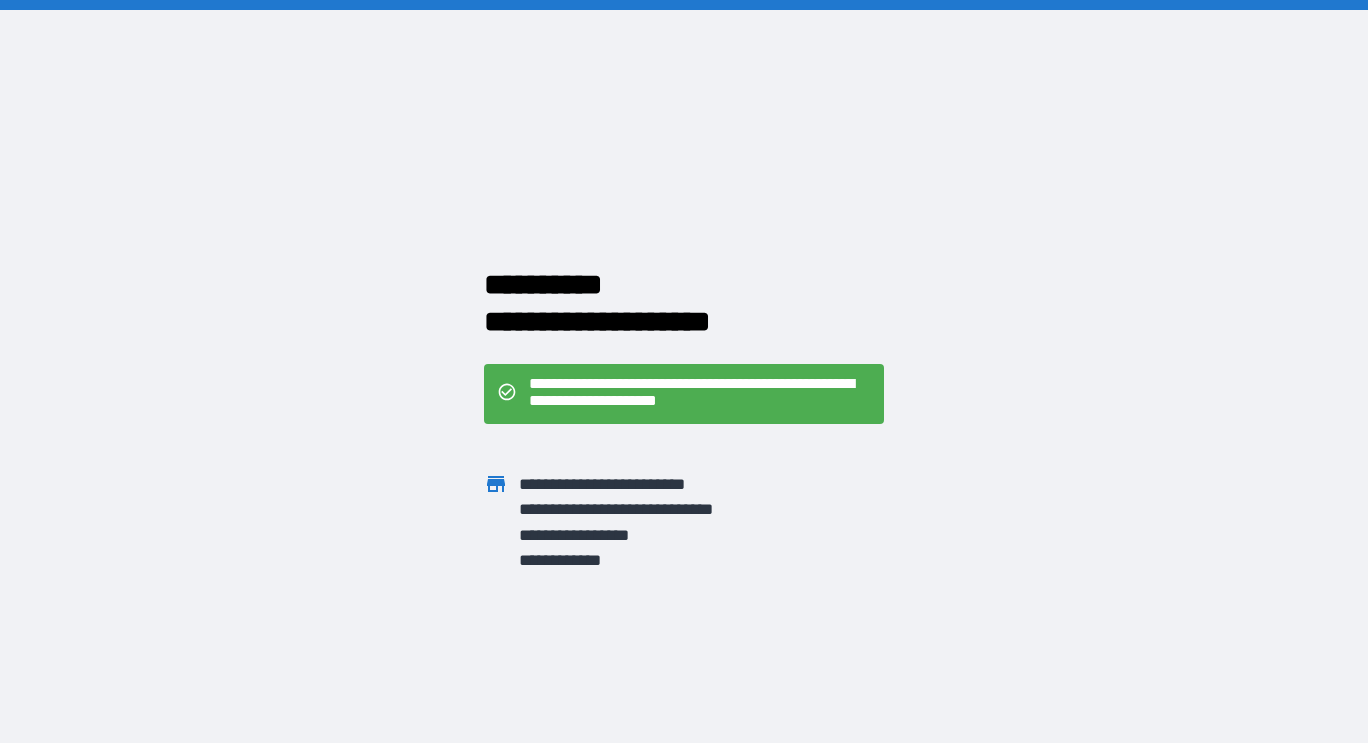 click on "**********" at bounding box center [666, 535] 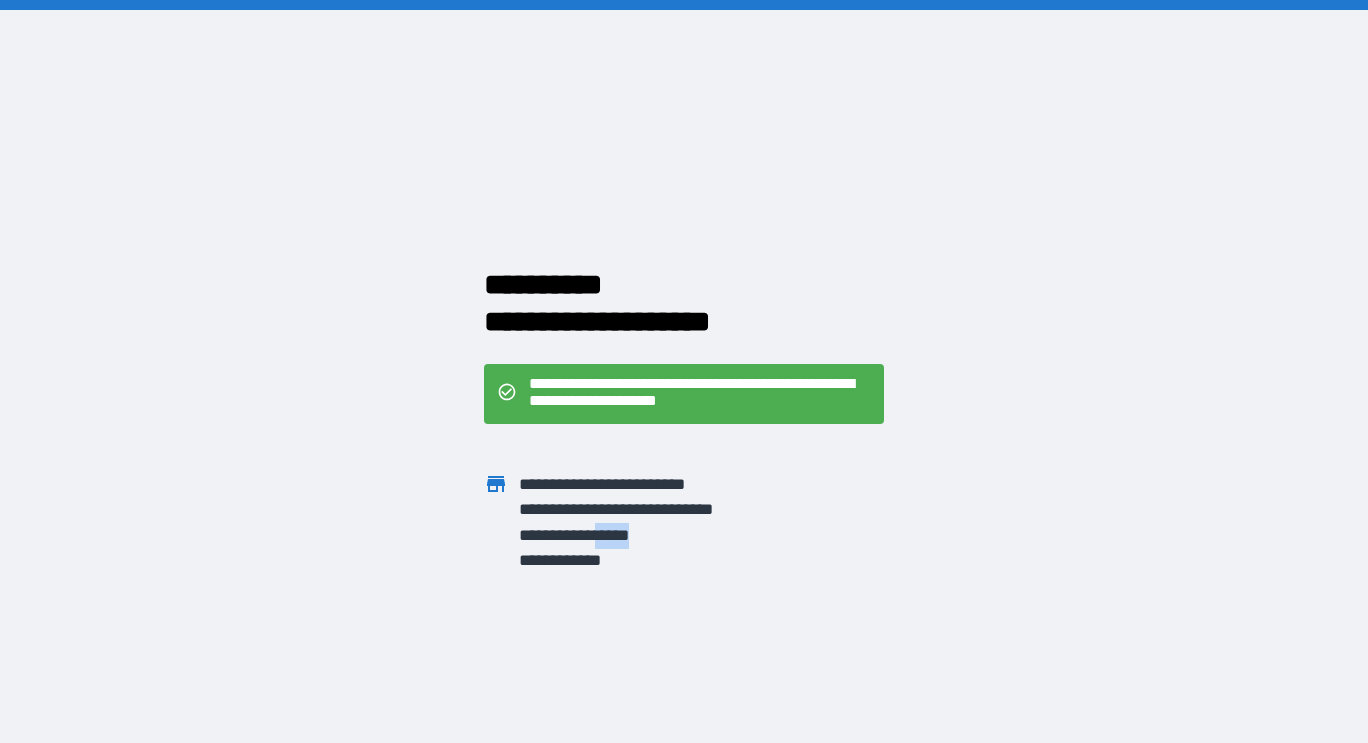 click on "**********" at bounding box center [666, 535] 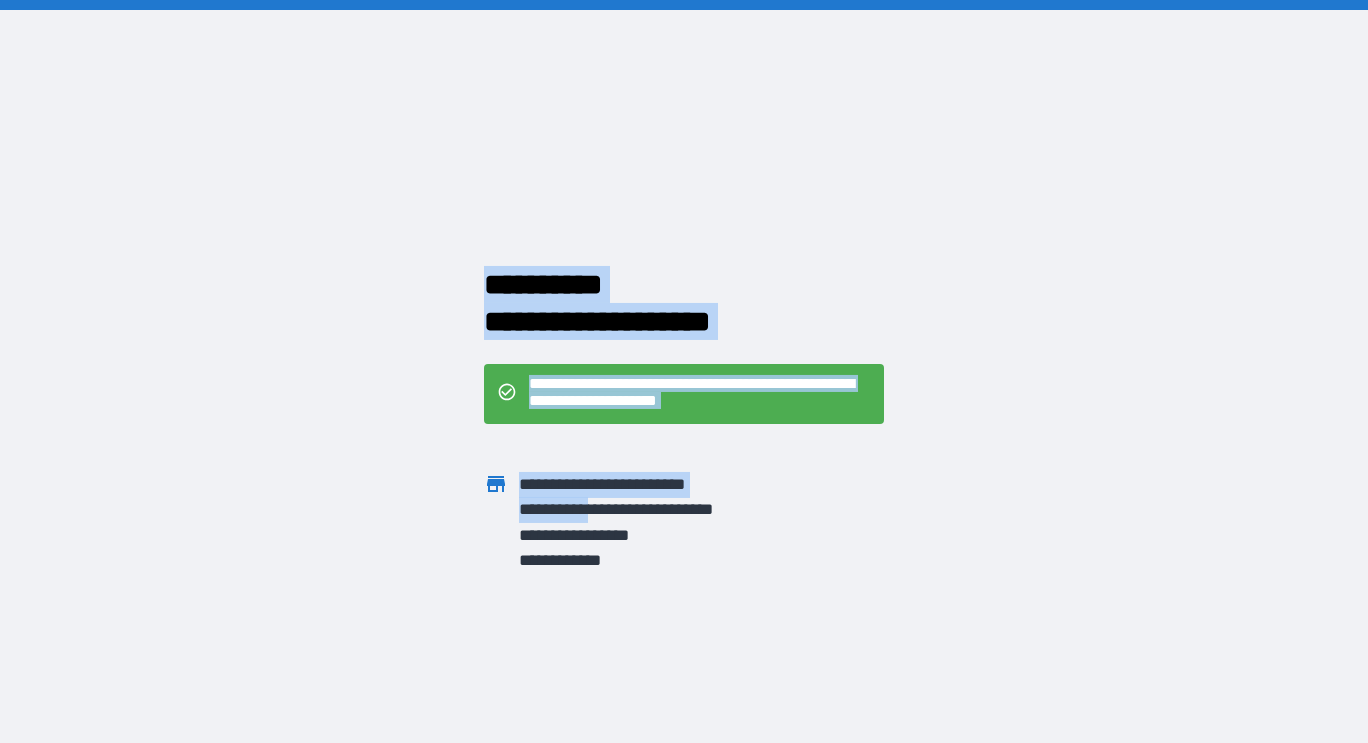 drag, startPoint x: 617, startPoint y: 516, endPoint x: 621, endPoint y: 776, distance: 260.03076 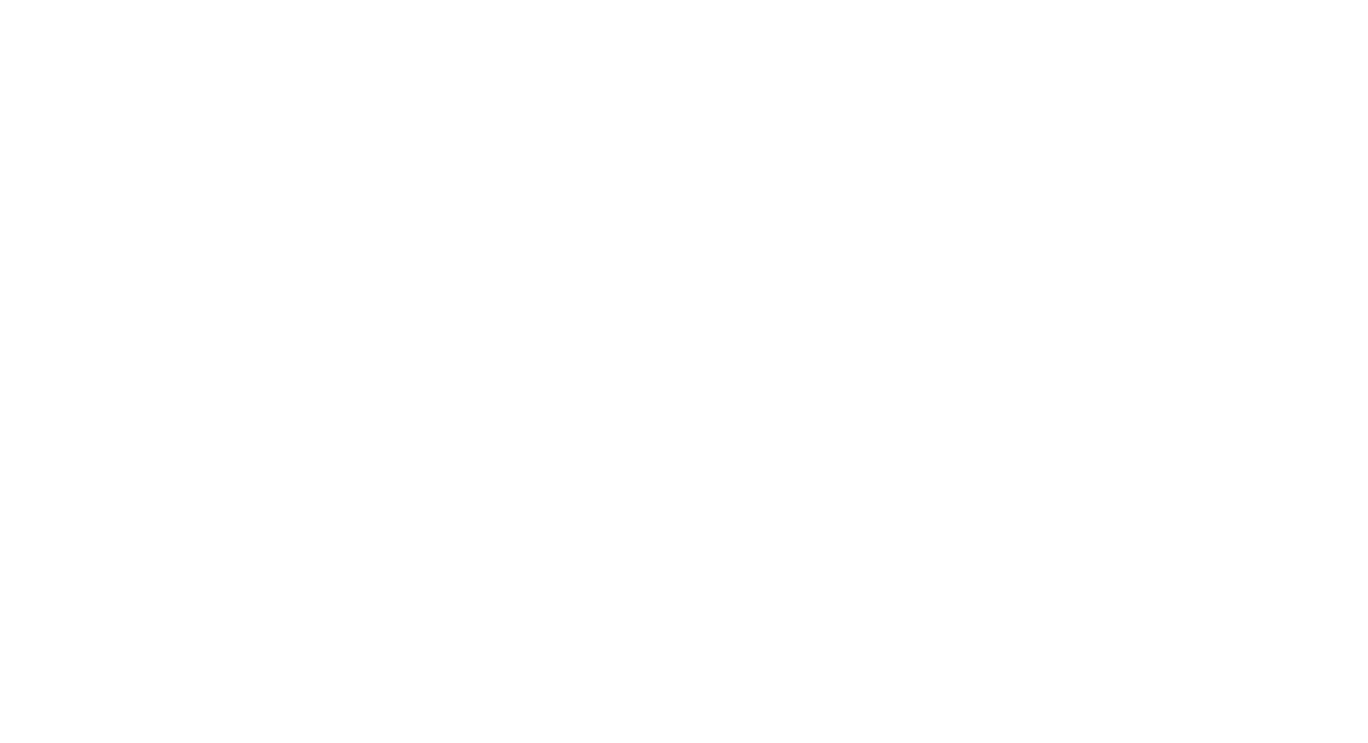 scroll, scrollTop: 0, scrollLeft: 0, axis: both 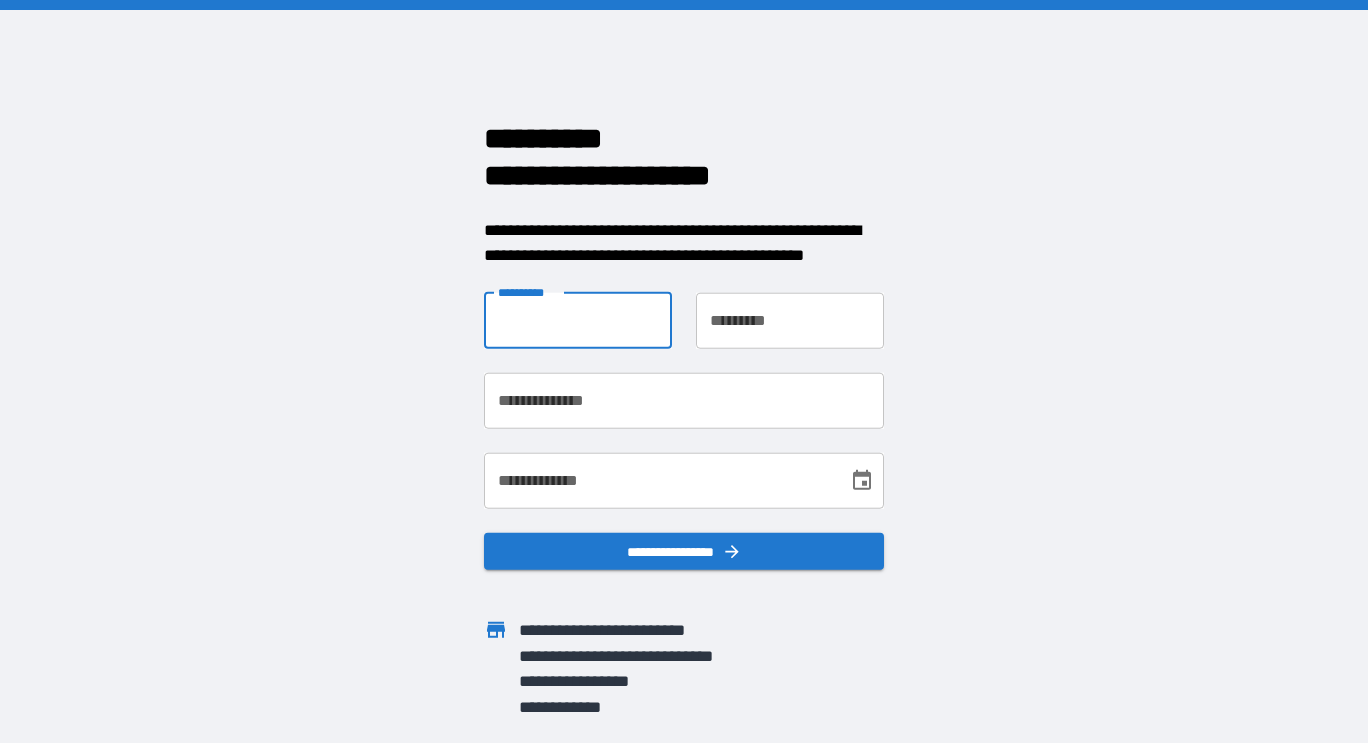 click on "**********" at bounding box center [578, 320] 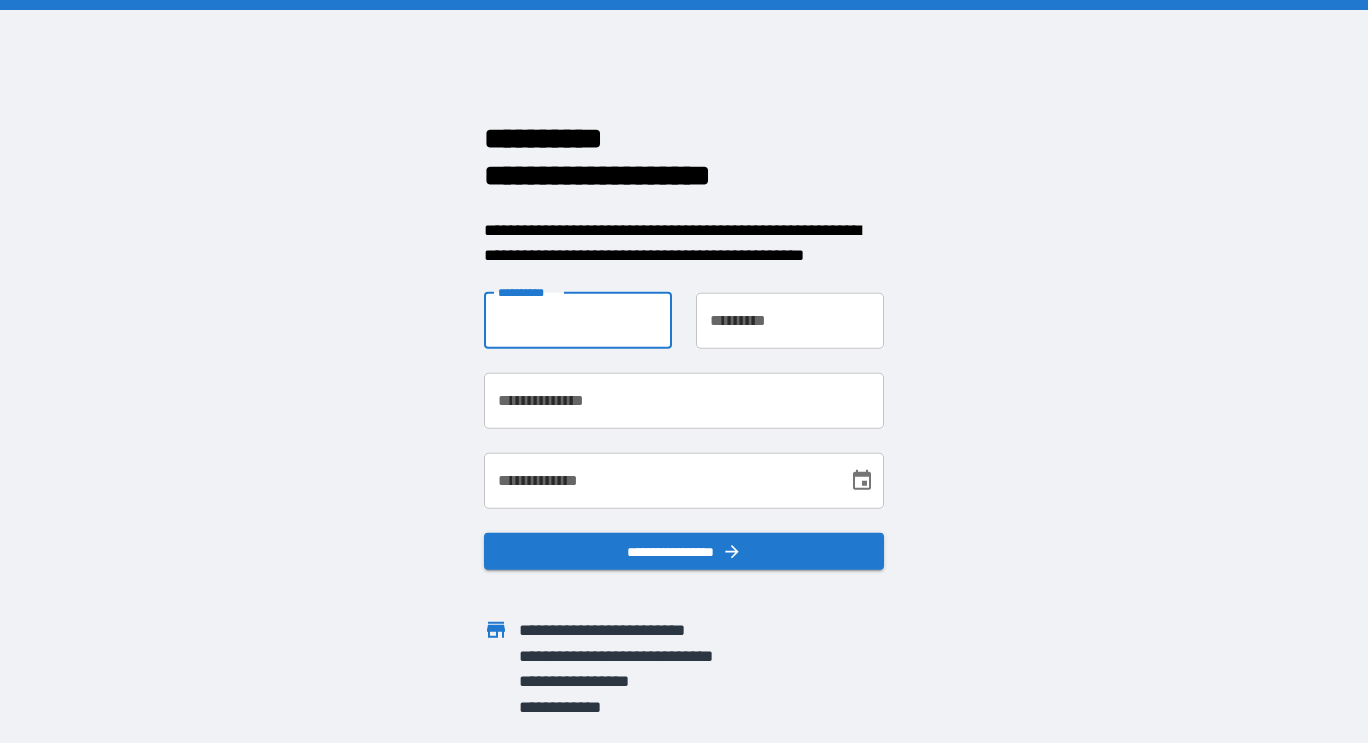 type on "******" 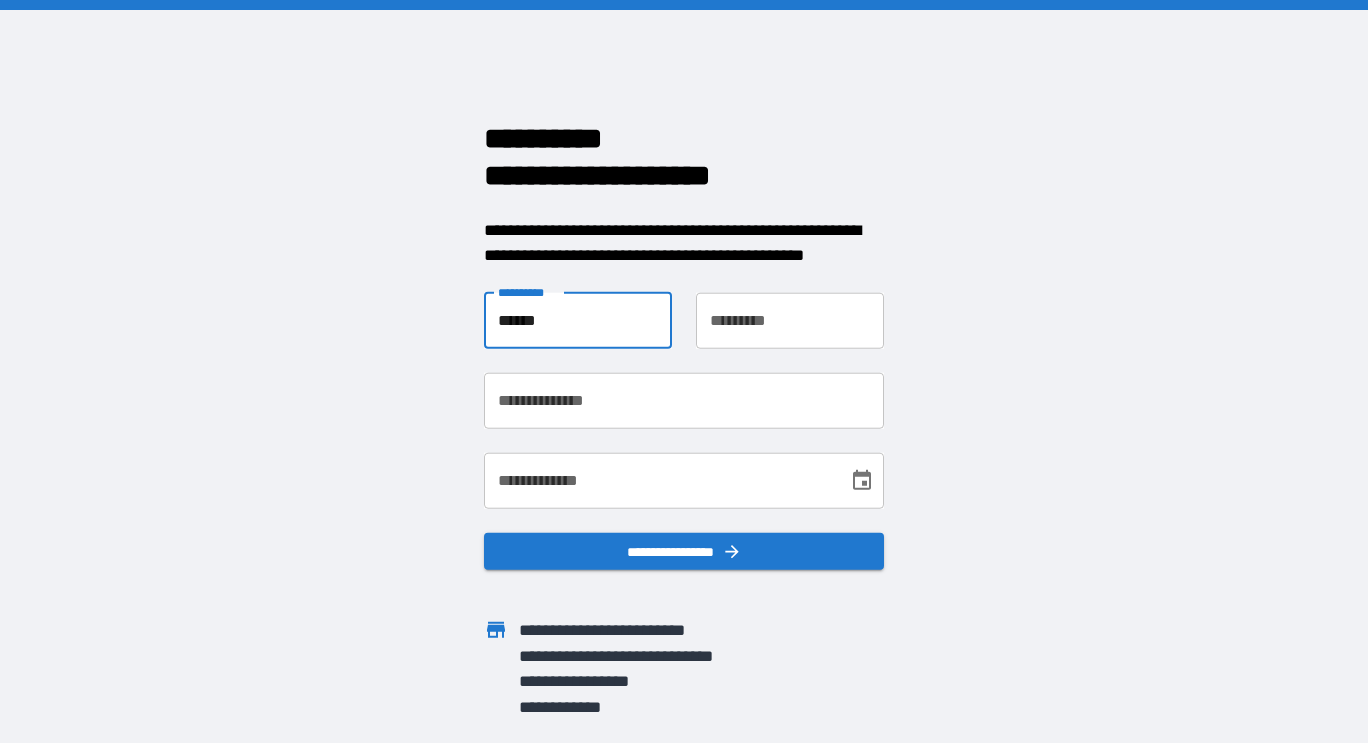 type on "******" 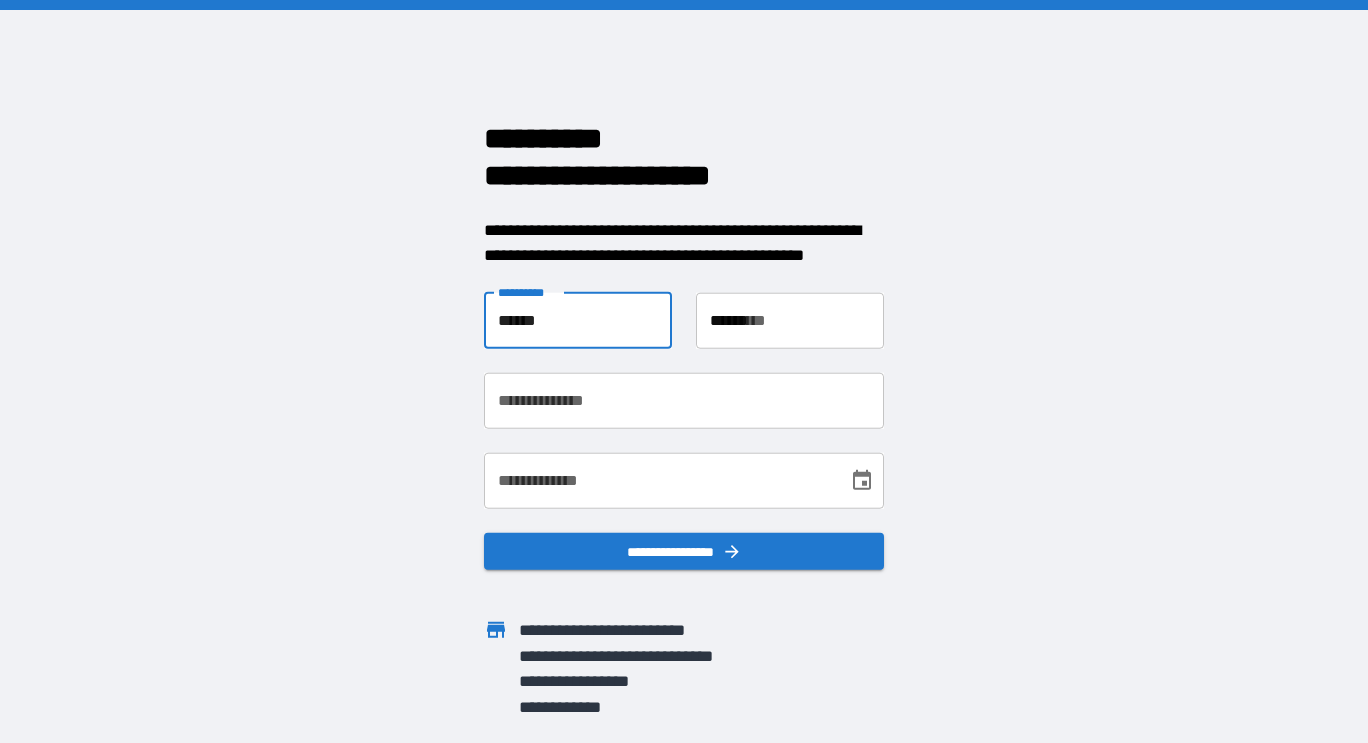 type on "**********" 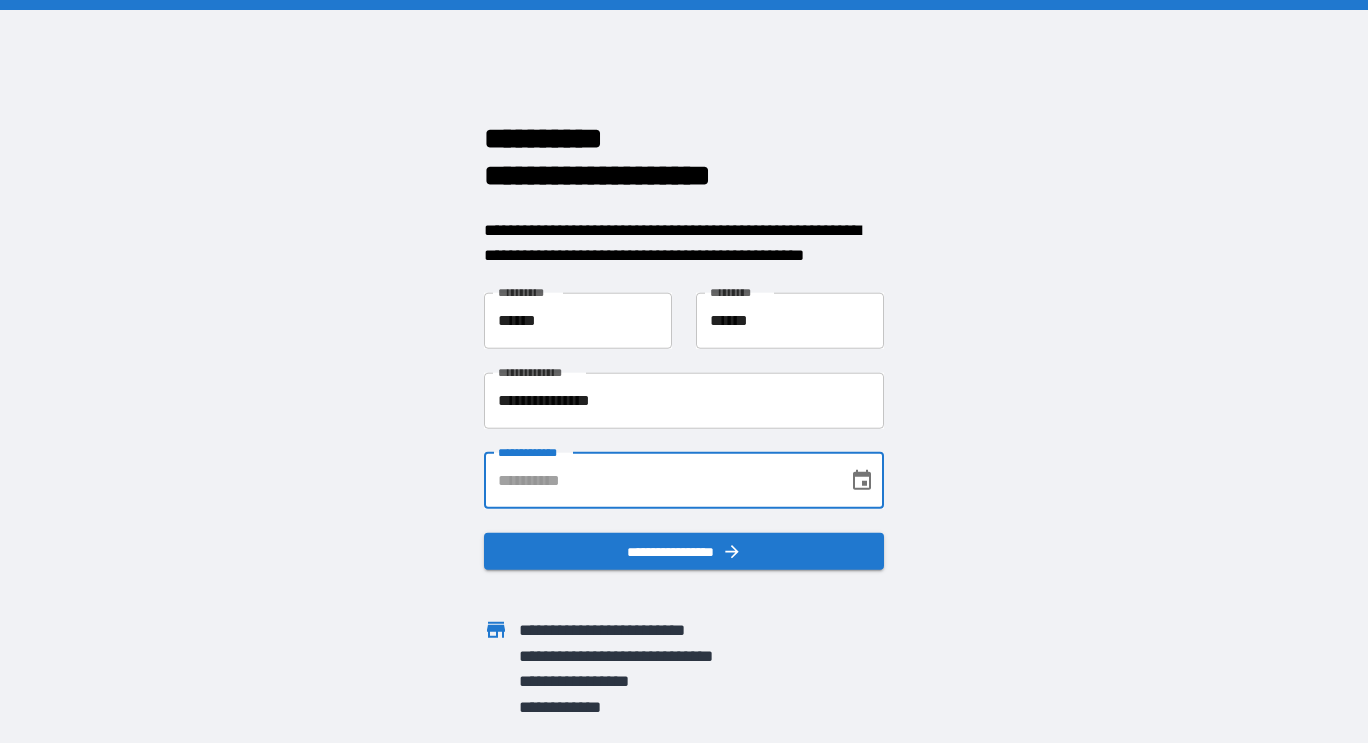 click on "**********" at bounding box center (659, 480) 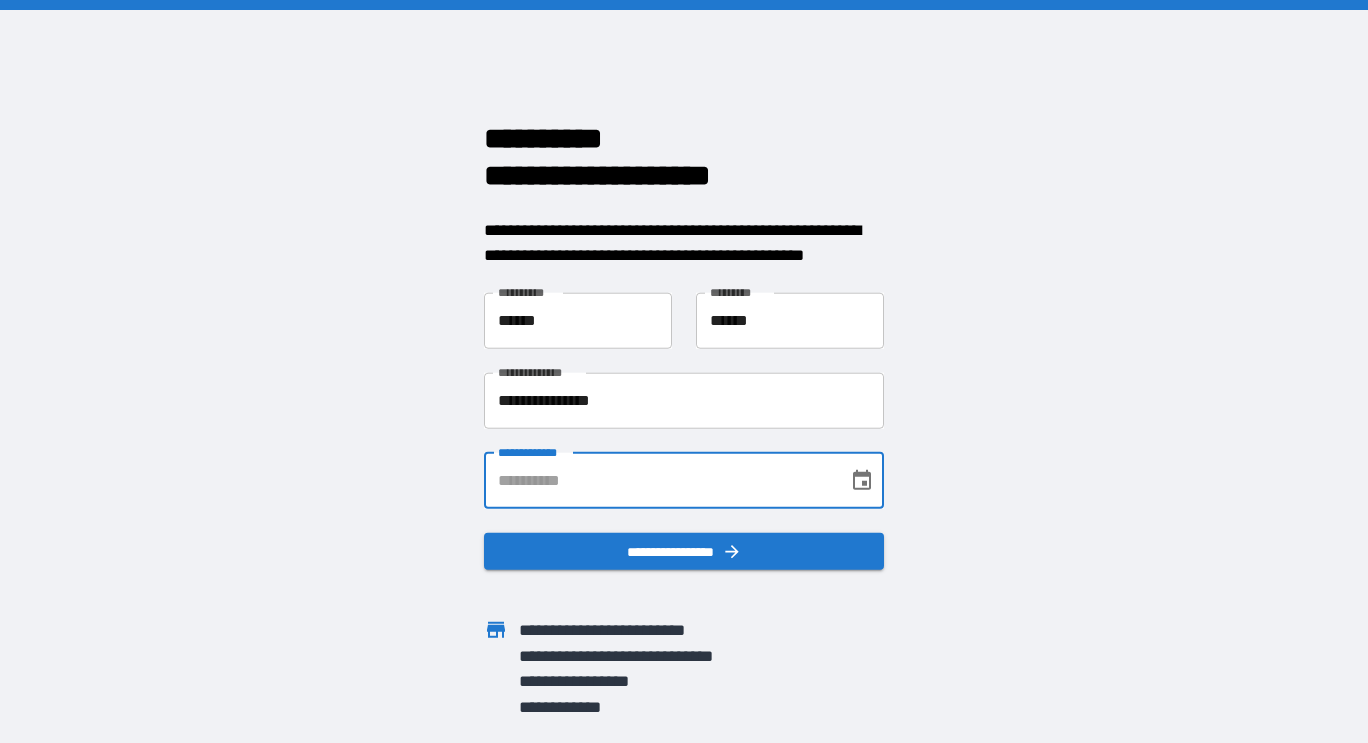 type on "**********" 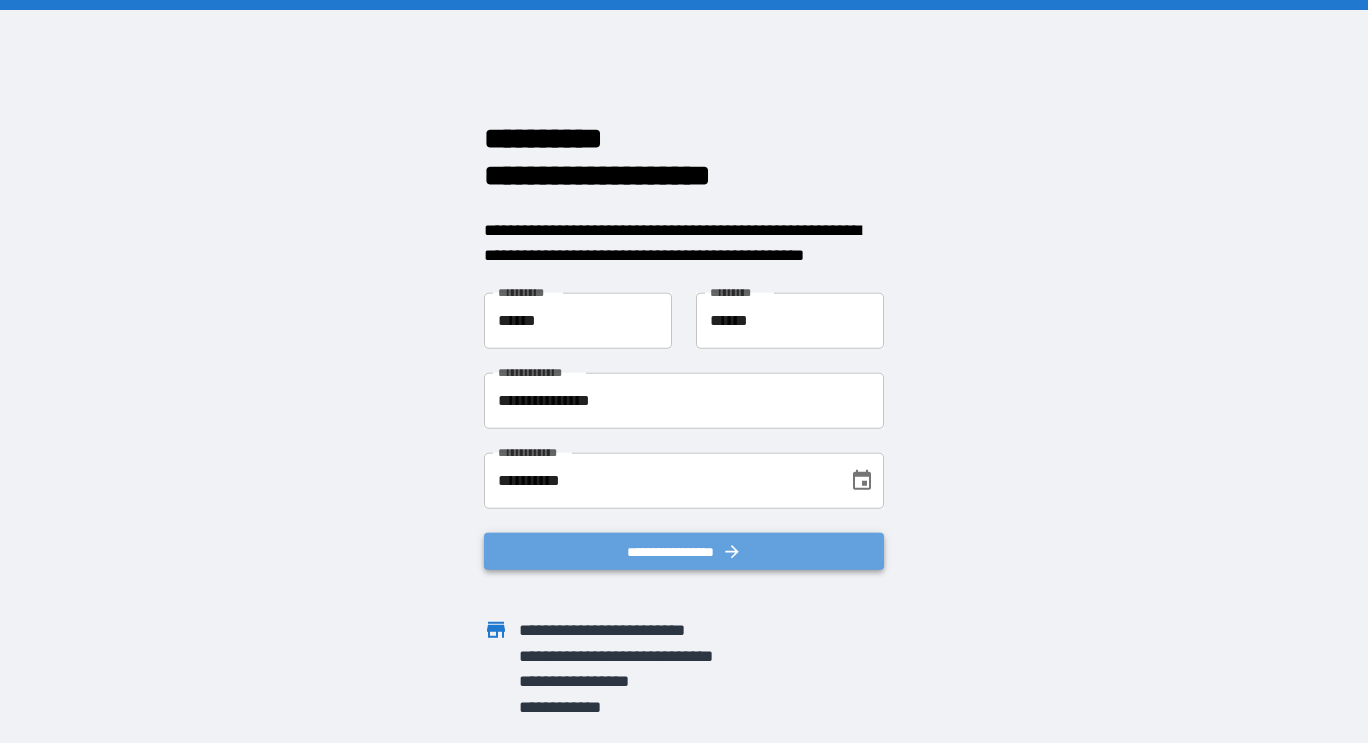 click on "**********" at bounding box center [684, 551] 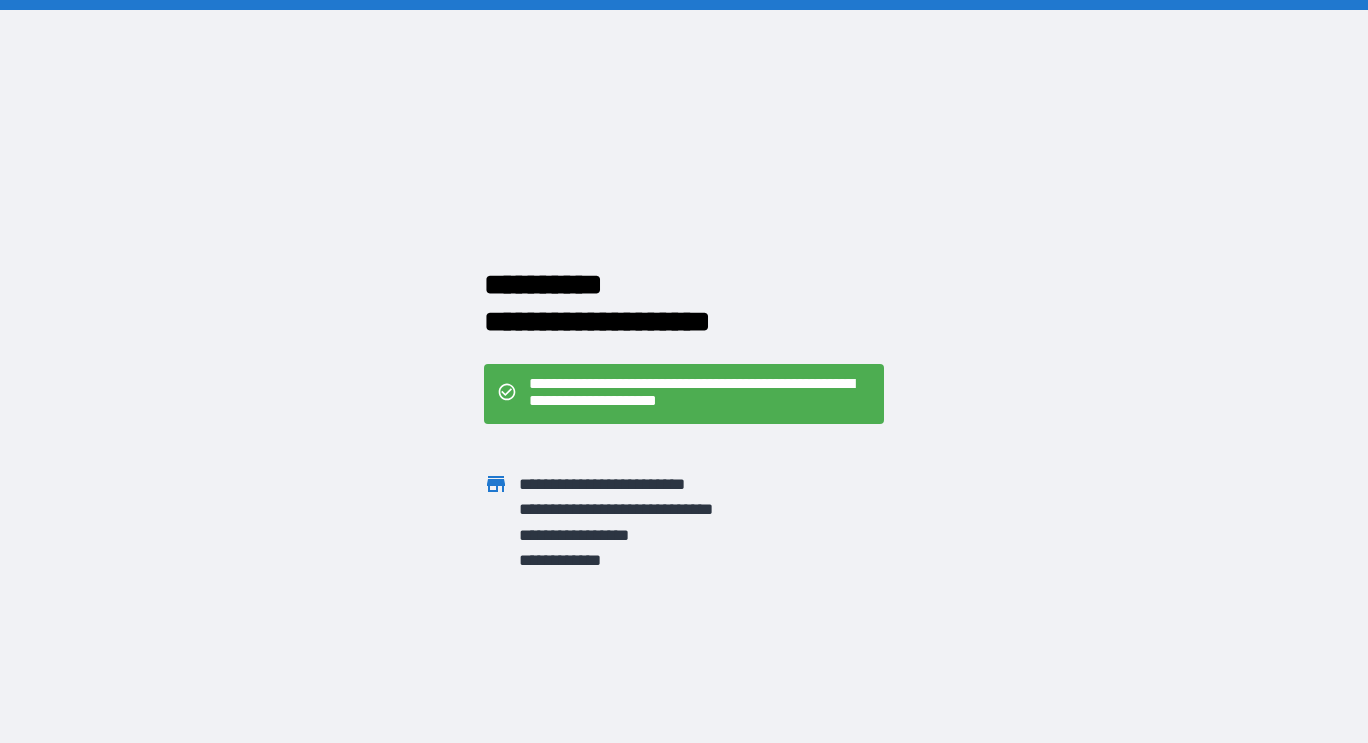 click on "some text here" at bounding box center [684, 371] 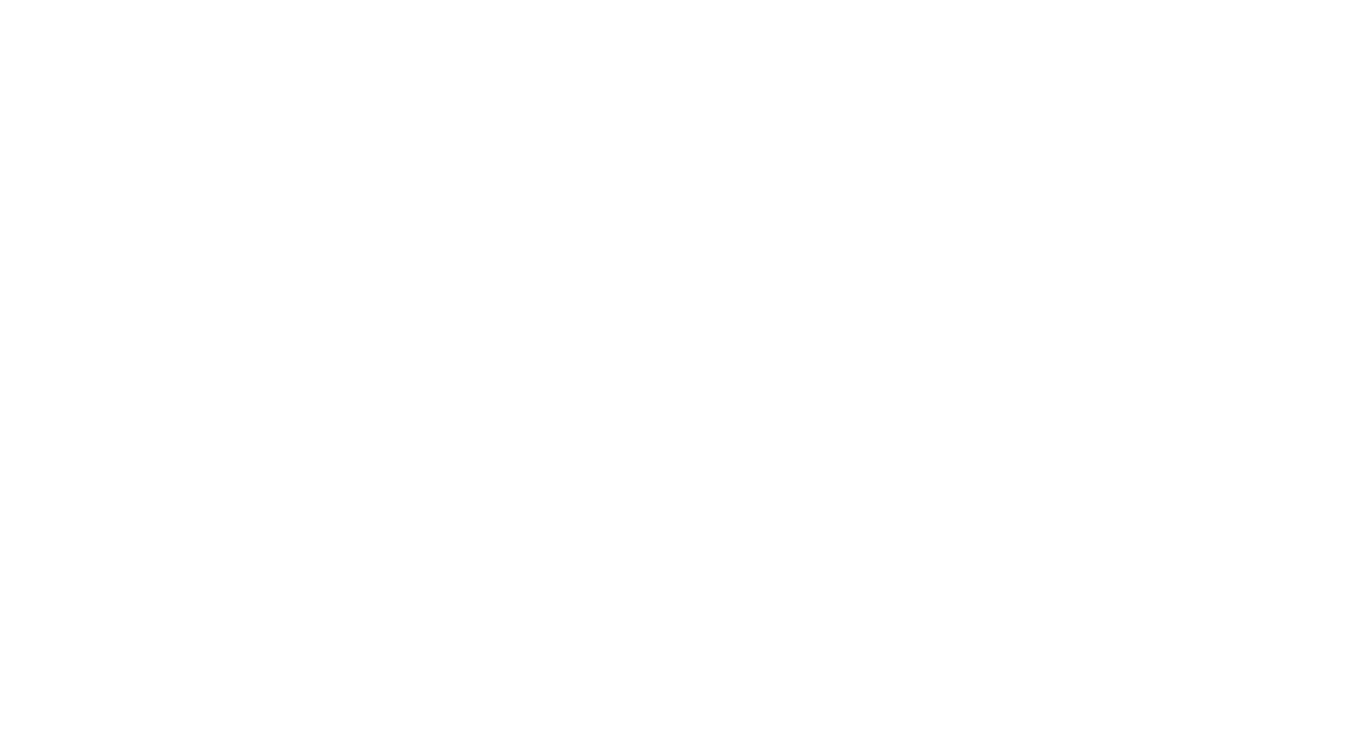 scroll, scrollTop: 0, scrollLeft: 0, axis: both 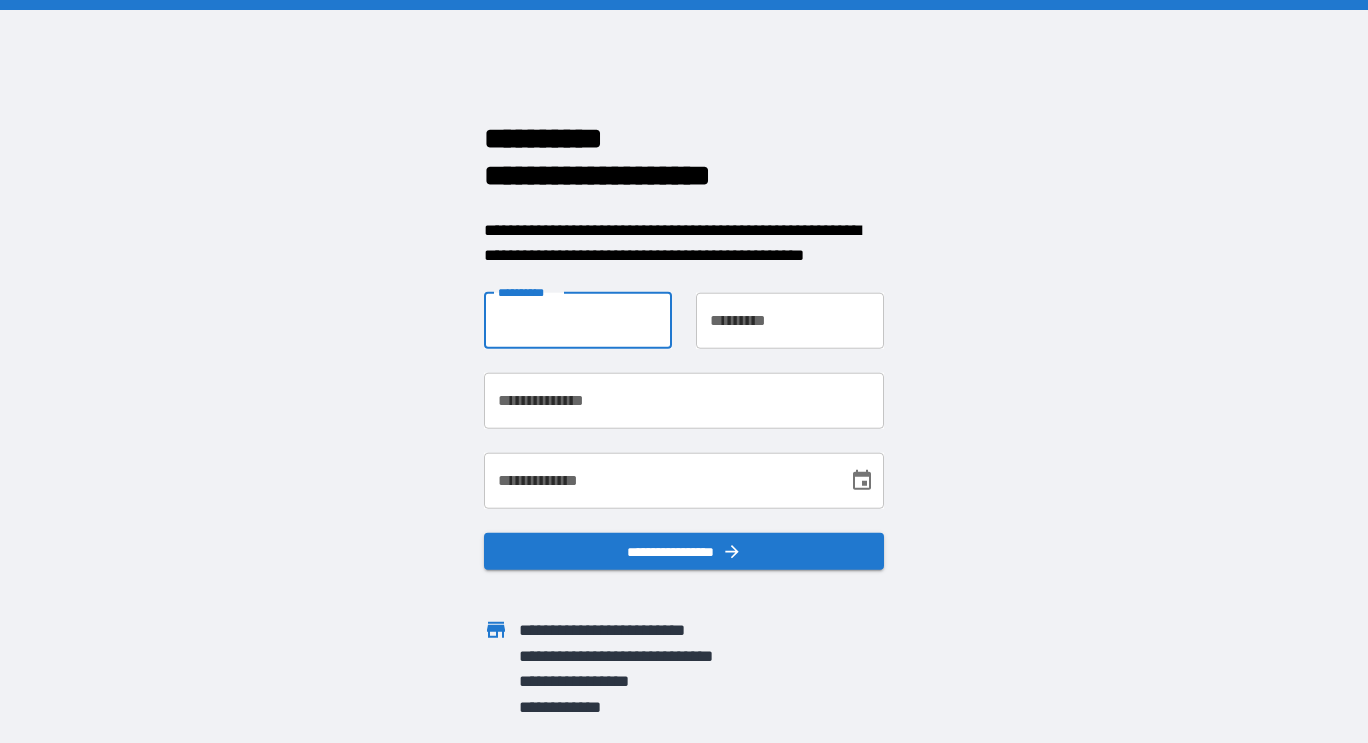 click on "**********" at bounding box center [578, 320] 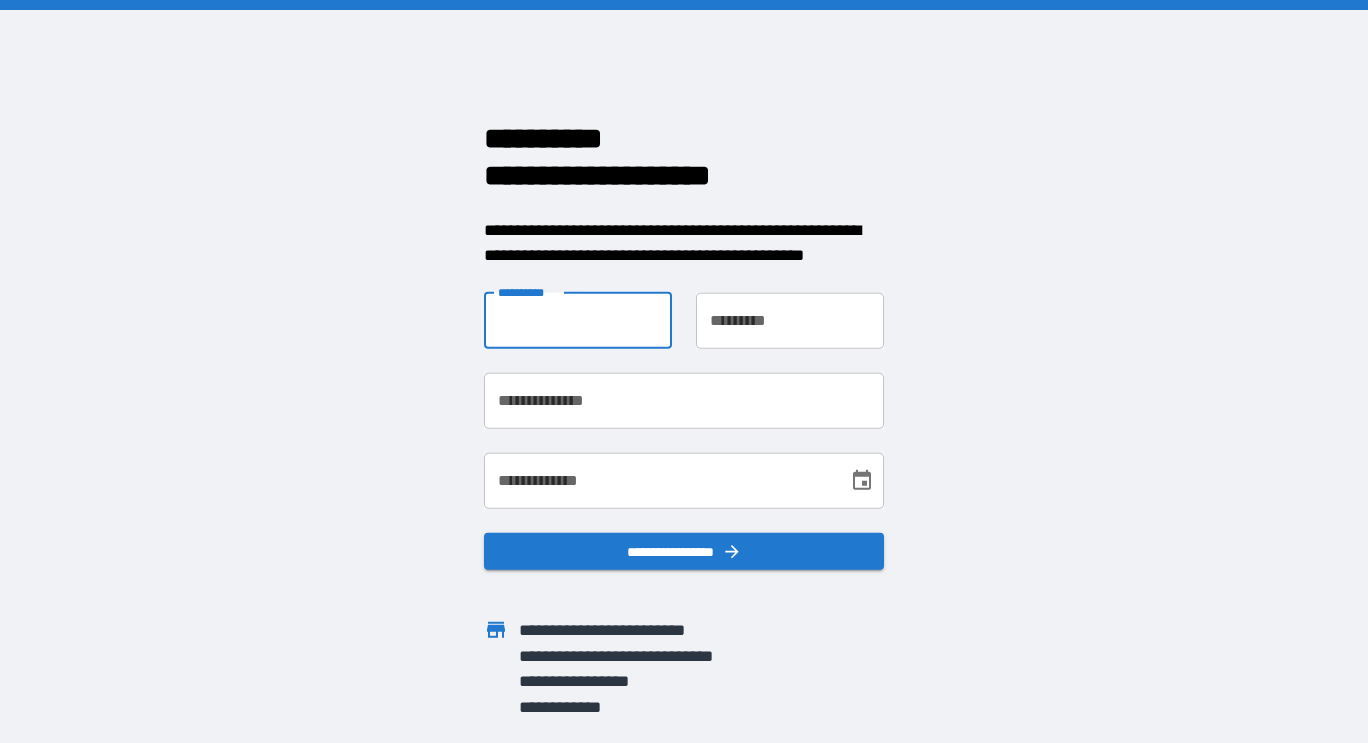 type on "******" 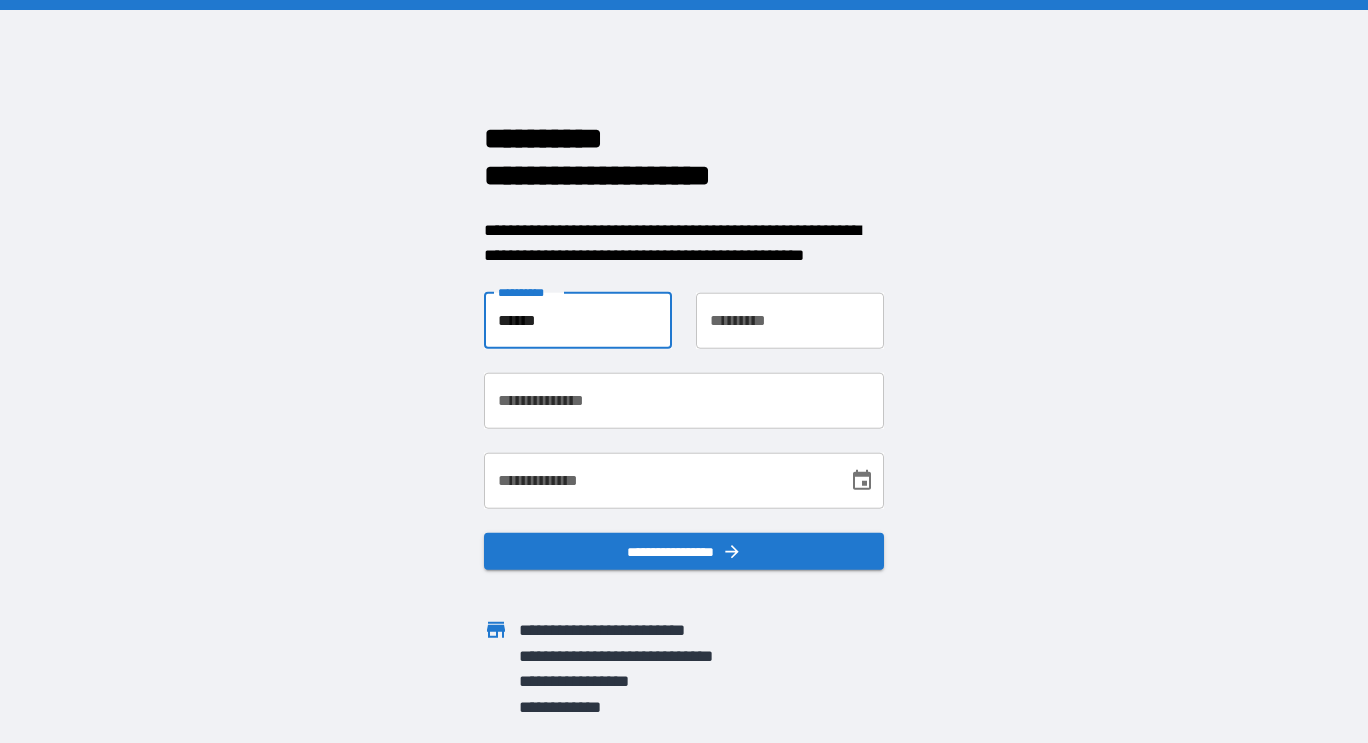 type on "******" 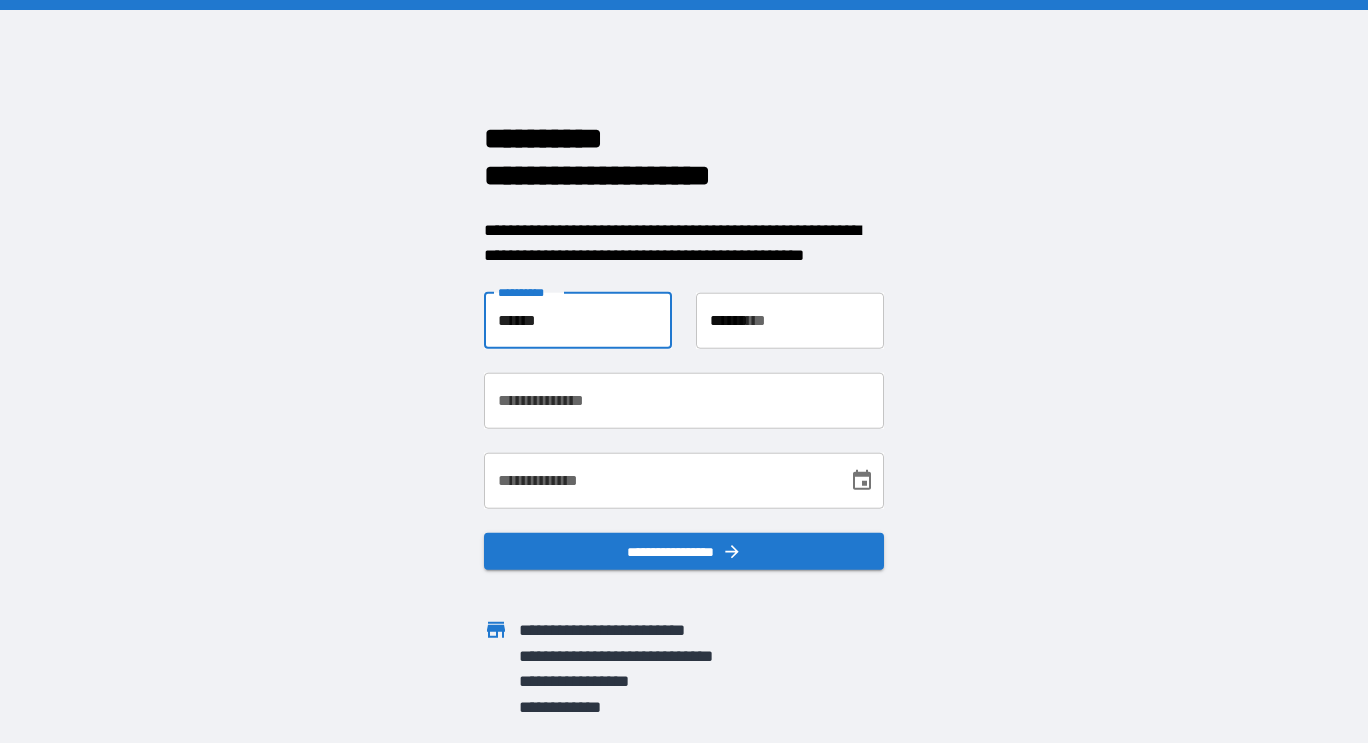 type on "**********" 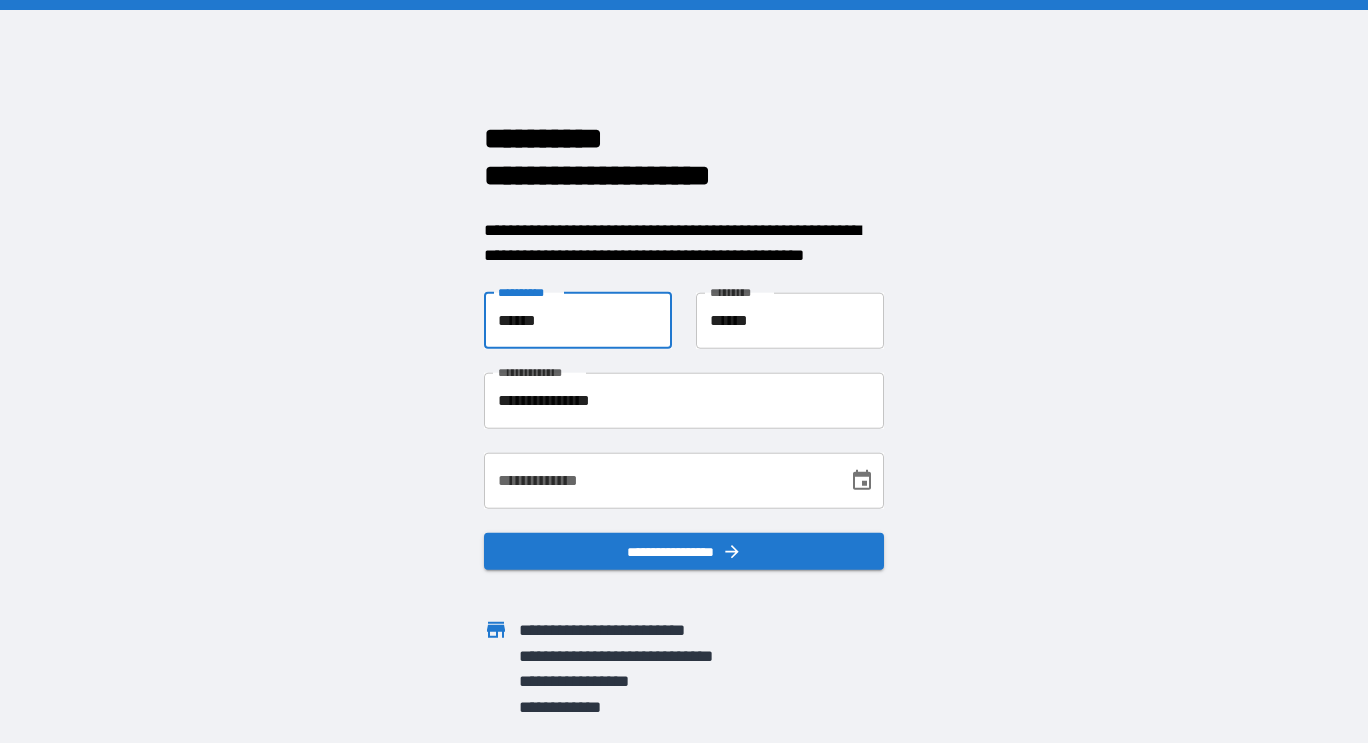 click on "**********" at bounding box center (659, 480) 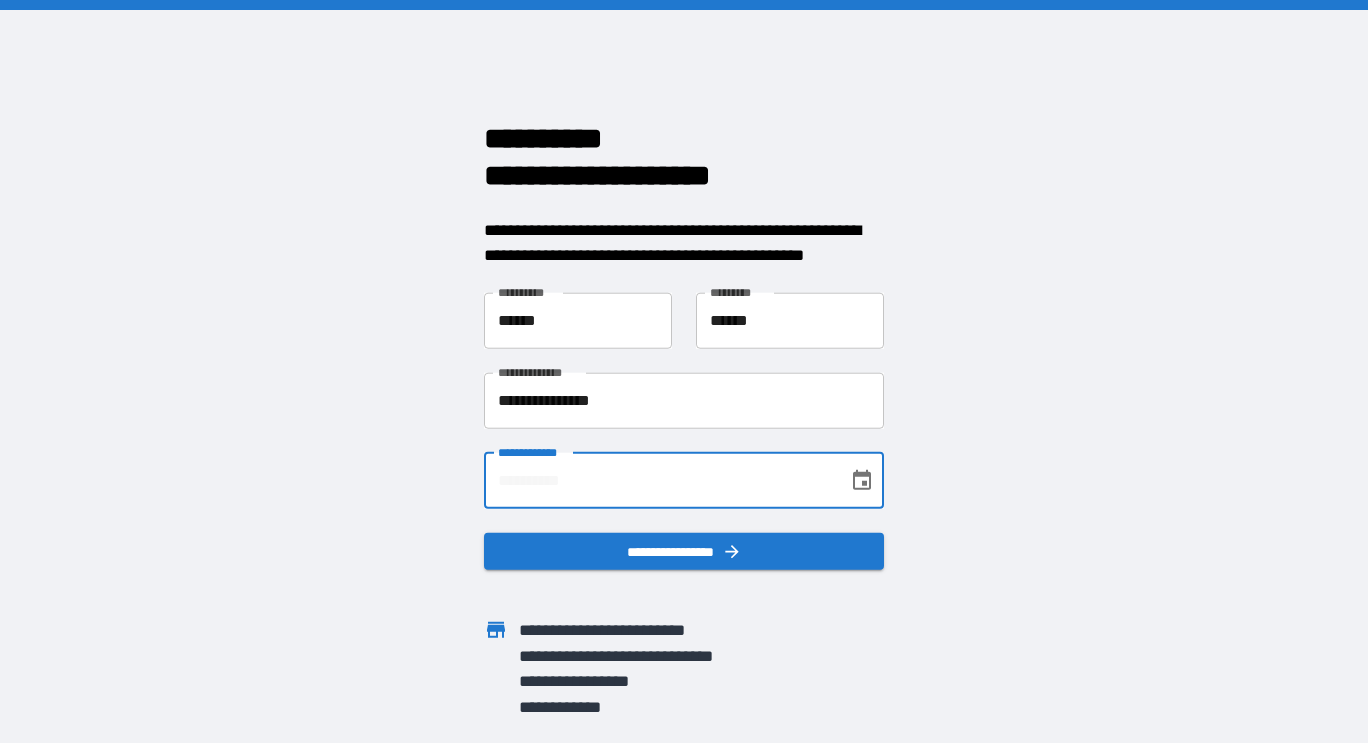 type on "**********" 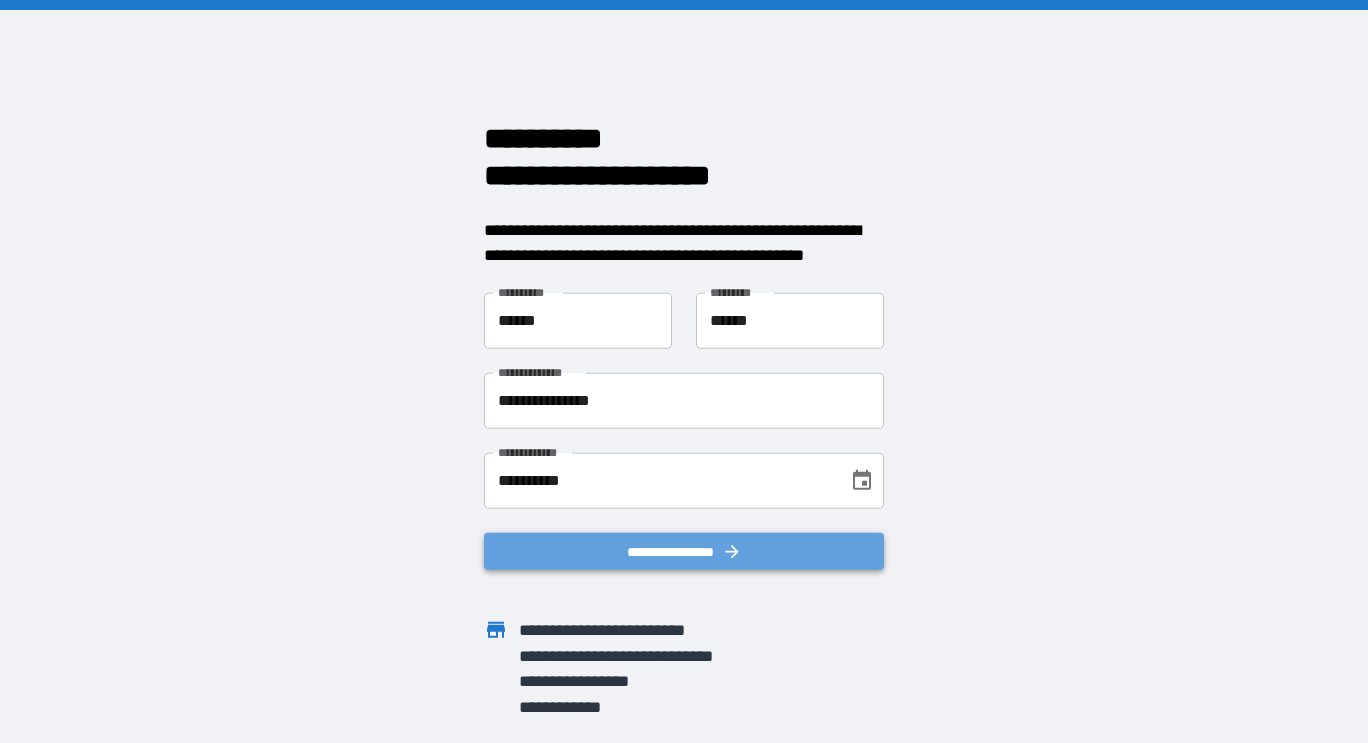 click on "**********" at bounding box center [684, 551] 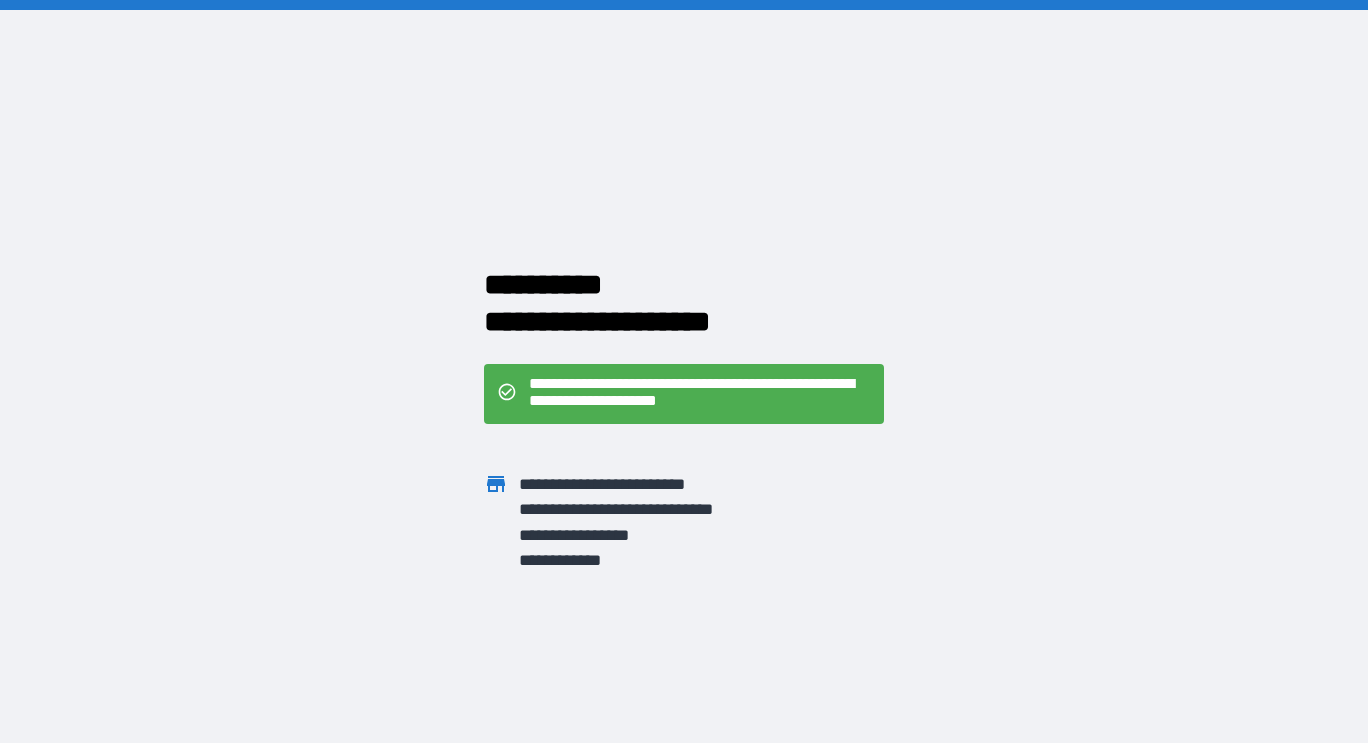 click on "**********" at bounding box center [700, 394] 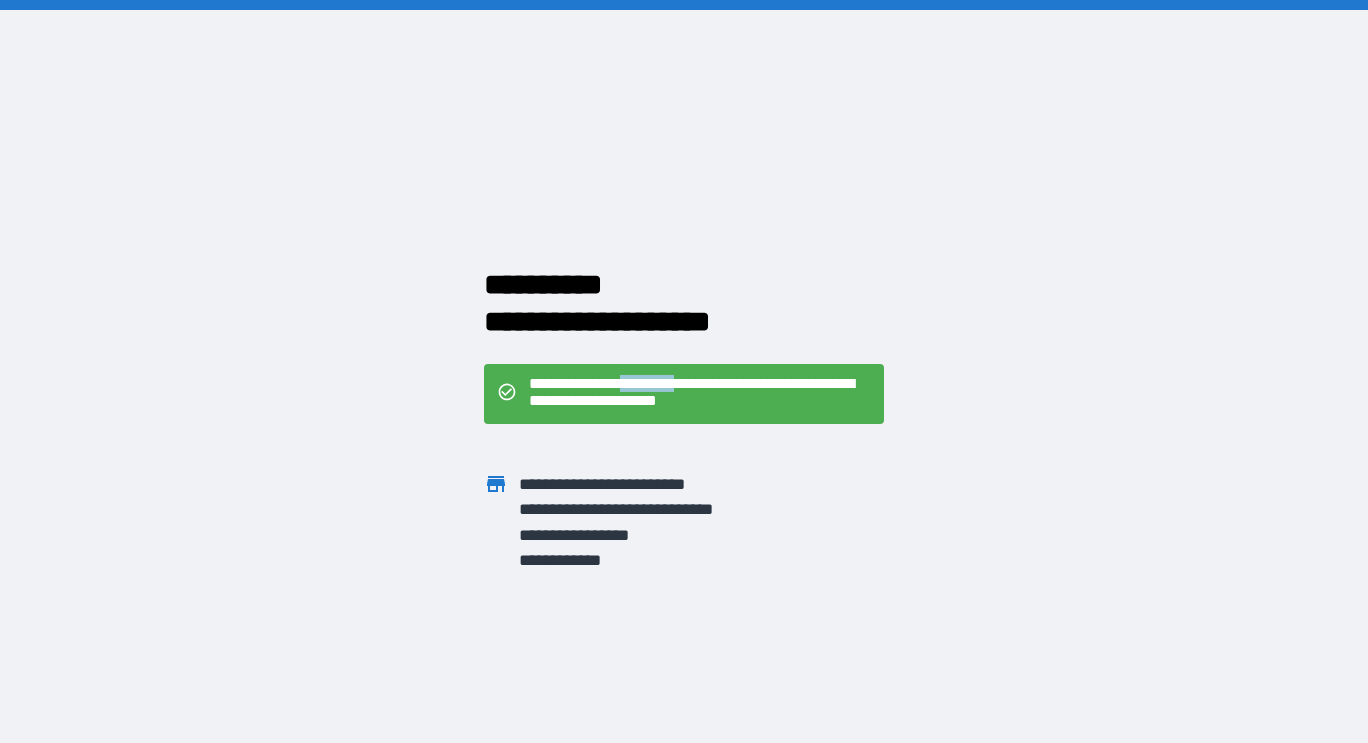 click on "**********" at bounding box center [700, 394] 